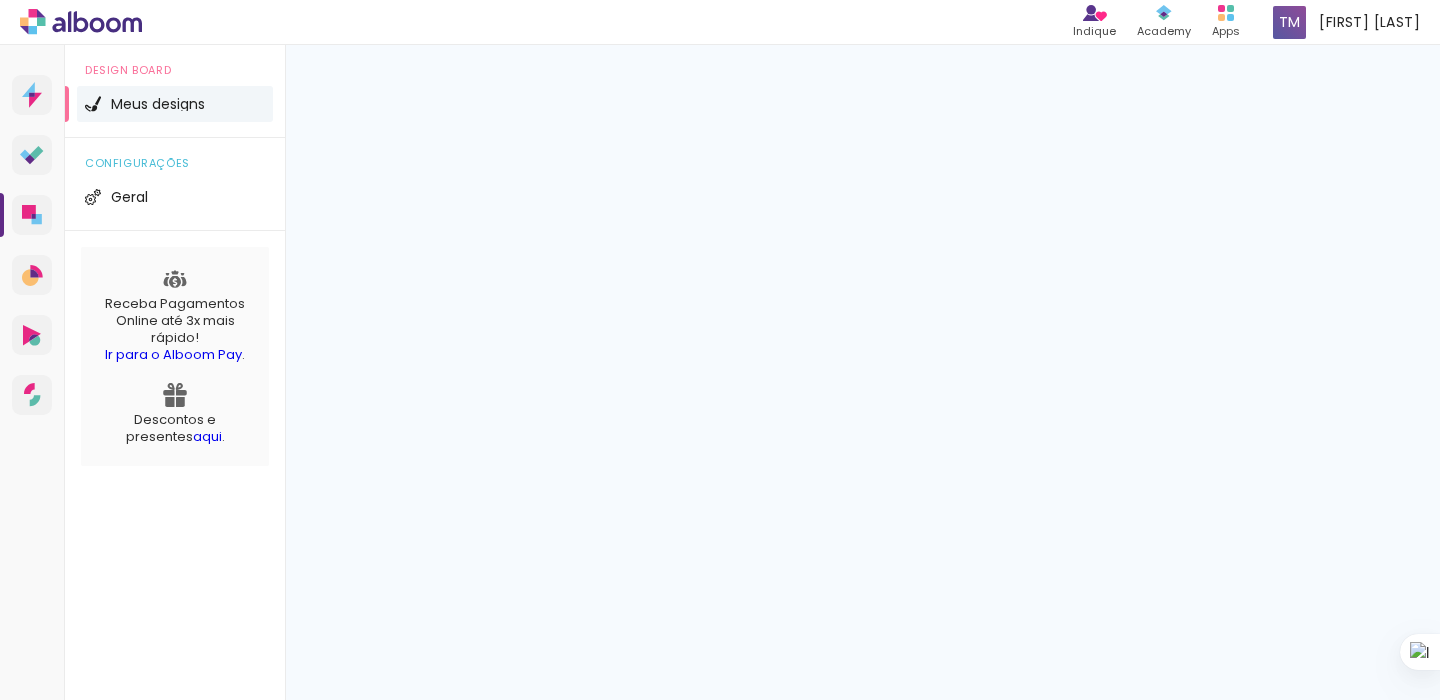 scroll, scrollTop: 0, scrollLeft: 0, axis: both 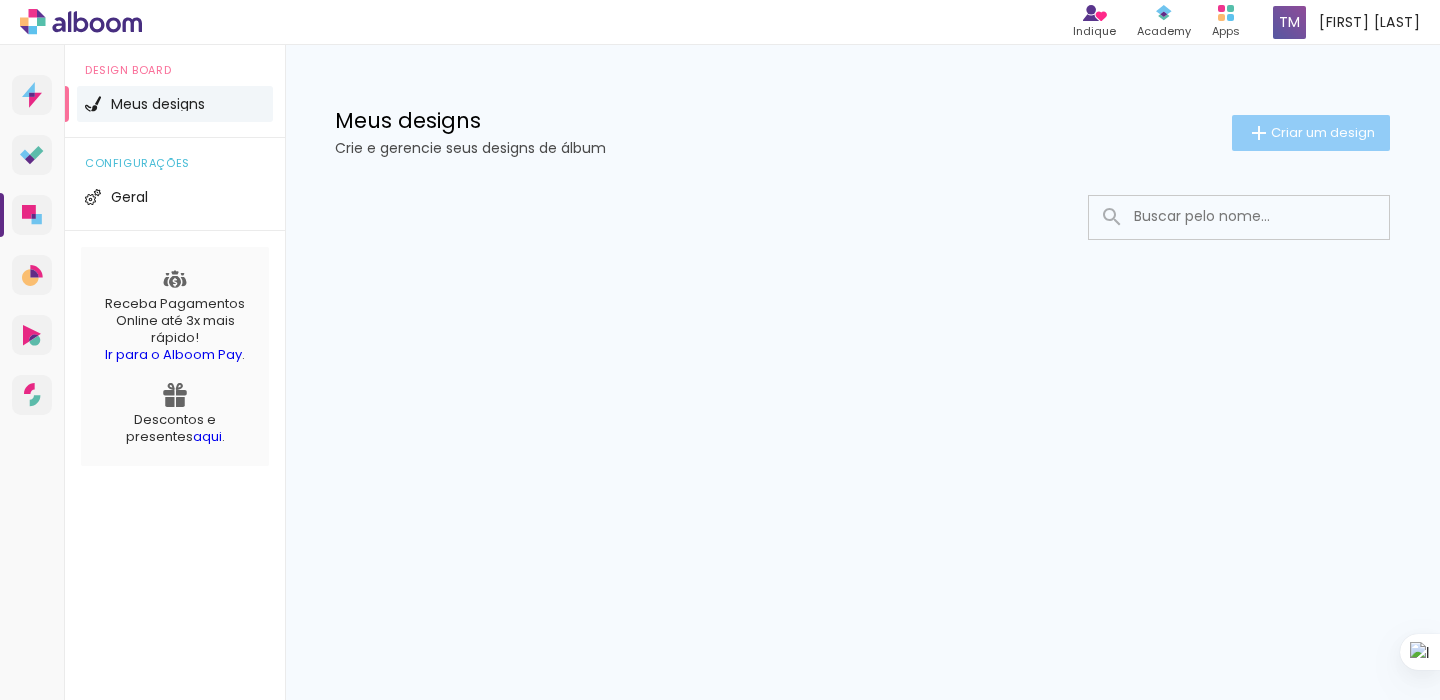 click on "Criar um design" 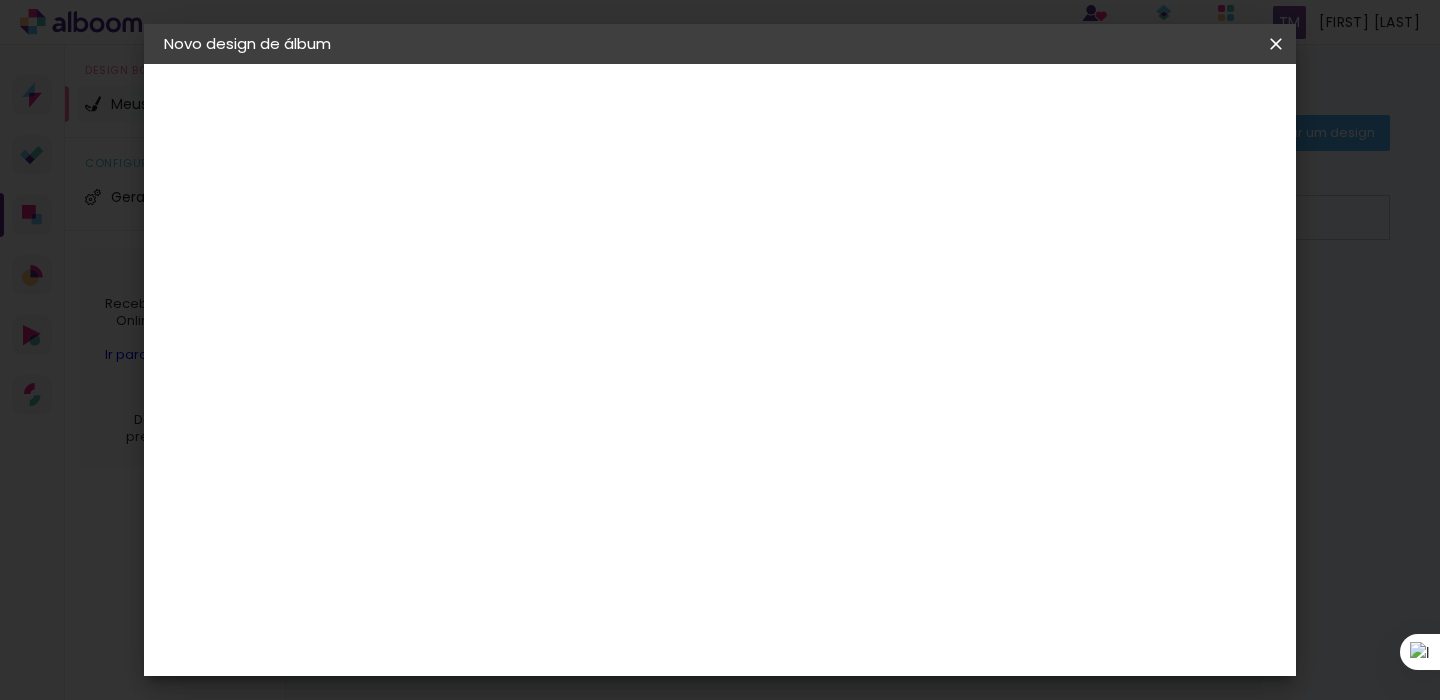 click at bounding box center [491, 268] 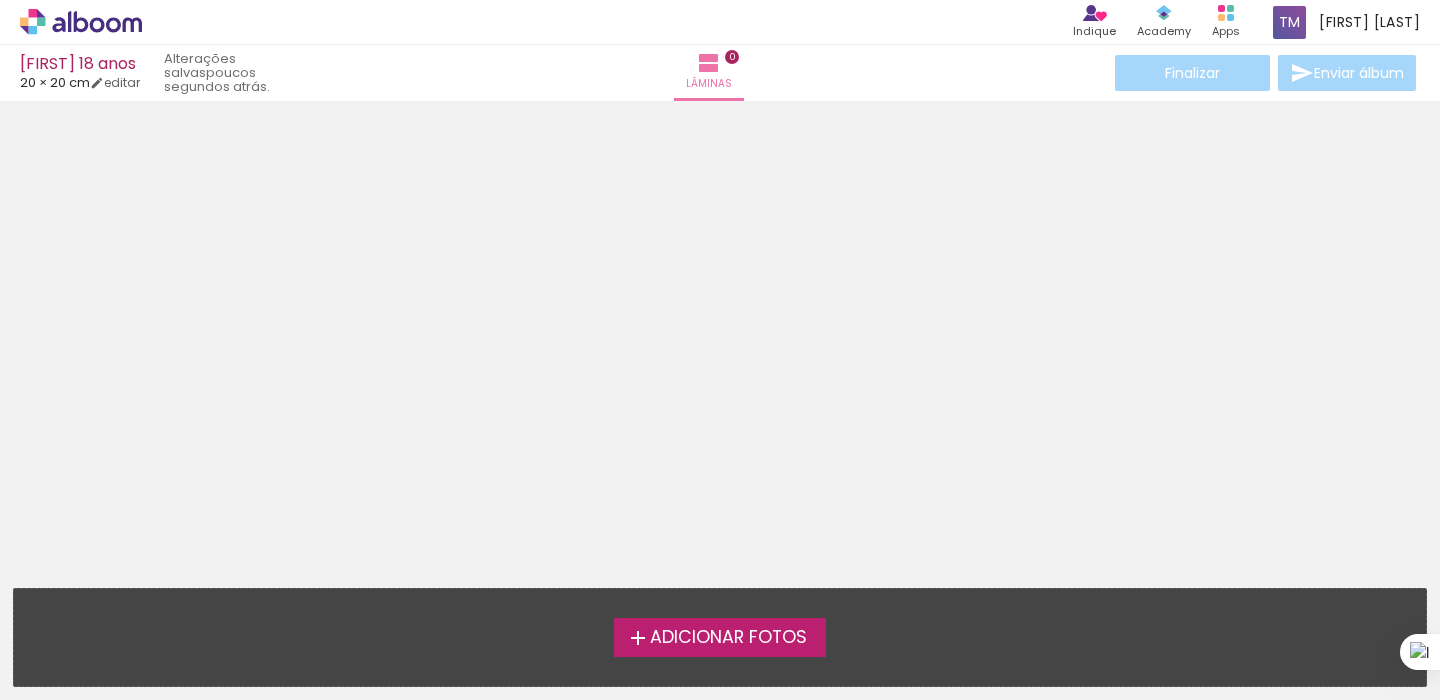 click on "Adicionar Fotos" at bounding box center [728, 638] 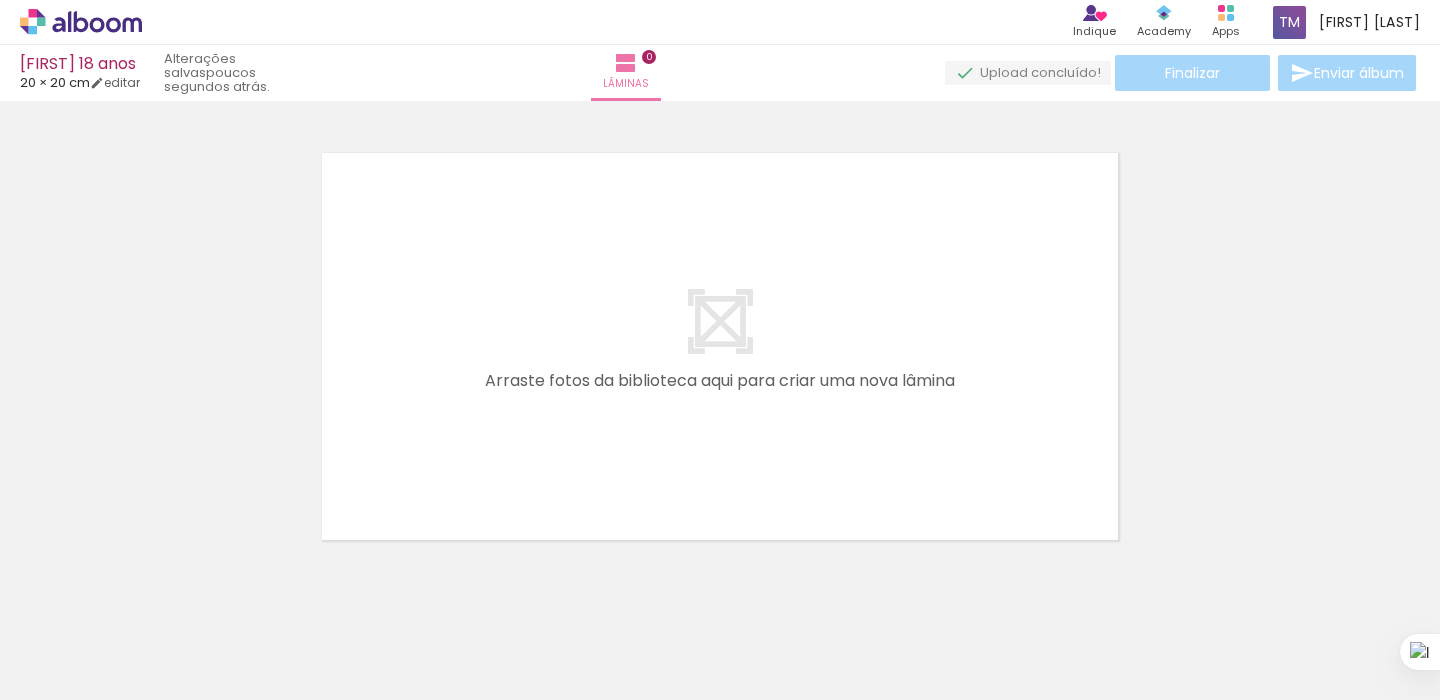 scroll, scrollTop: 25, scrollLeft: 0, axis: vertical 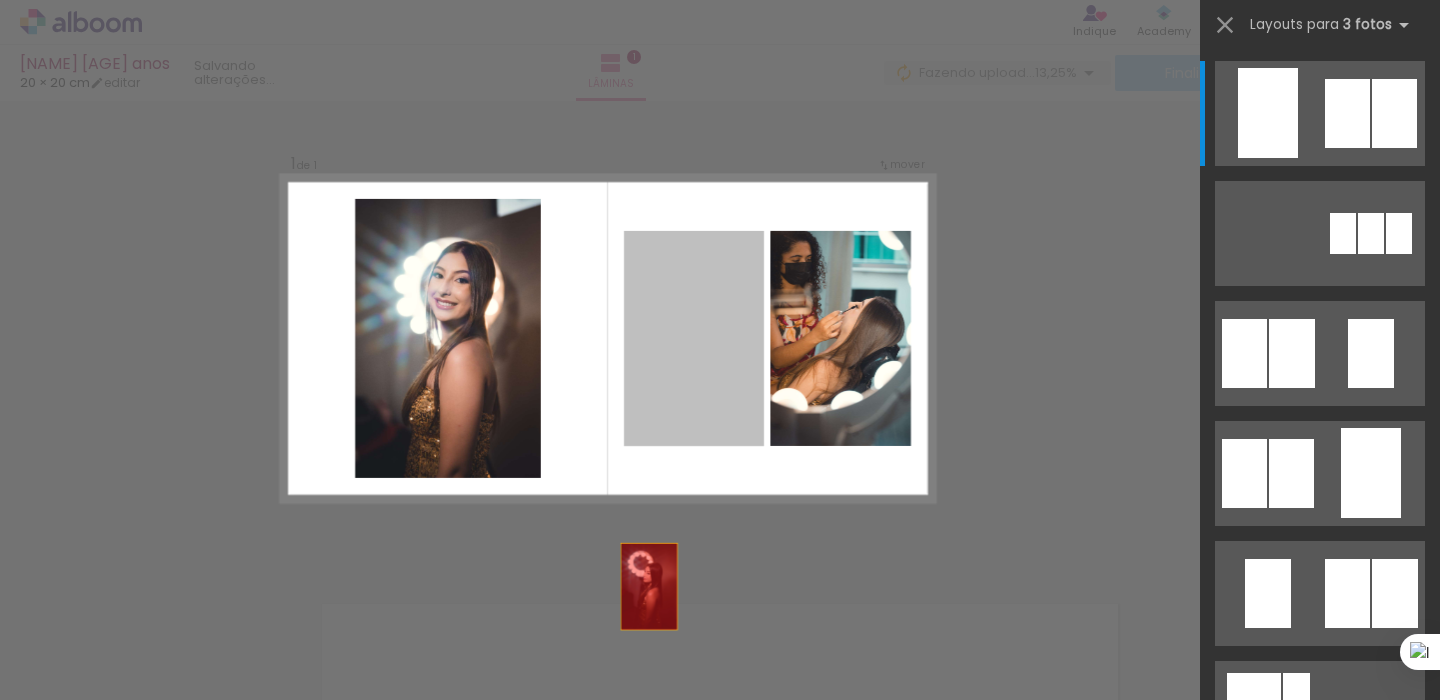 drag, startPoint x: 700, startPoint y: 405, endPoint x: 638, endPoint y: 648, distance: 250.78477 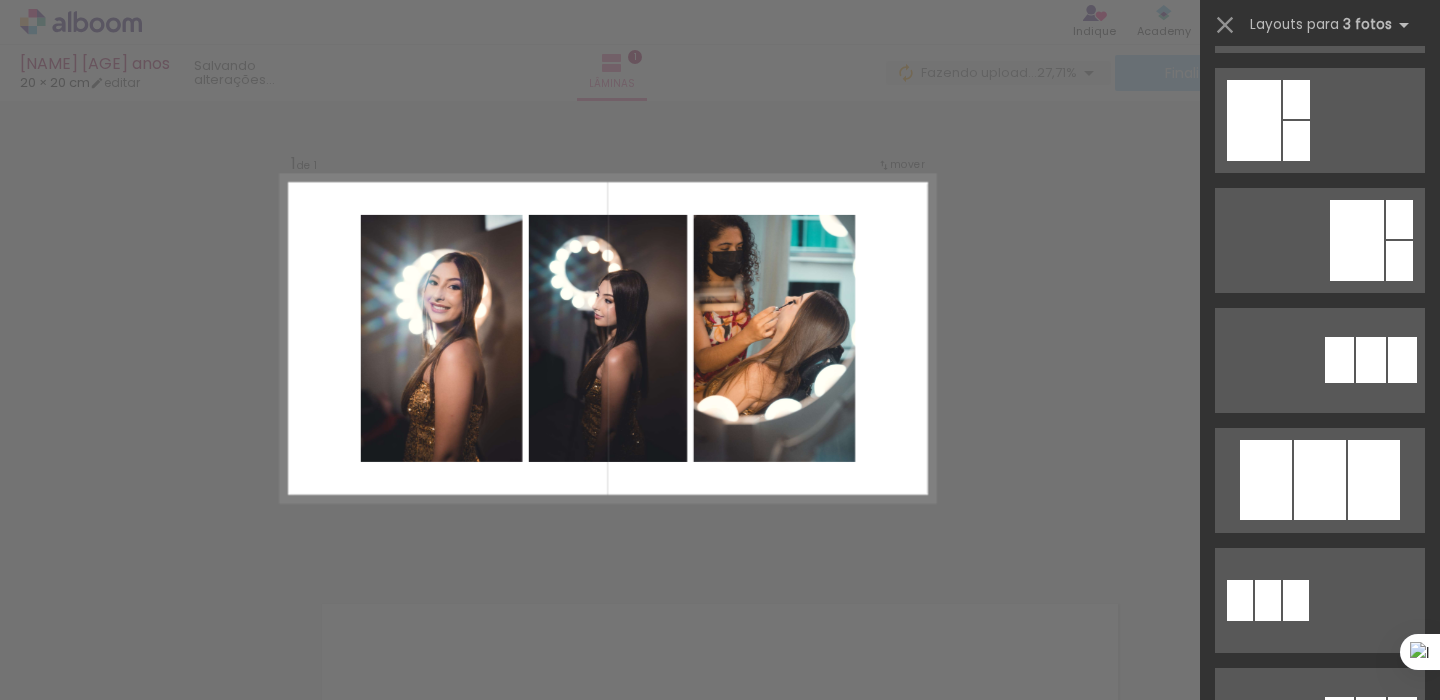 scroll, scrollTop: 599, scrollLeft: 0, axis: vertical 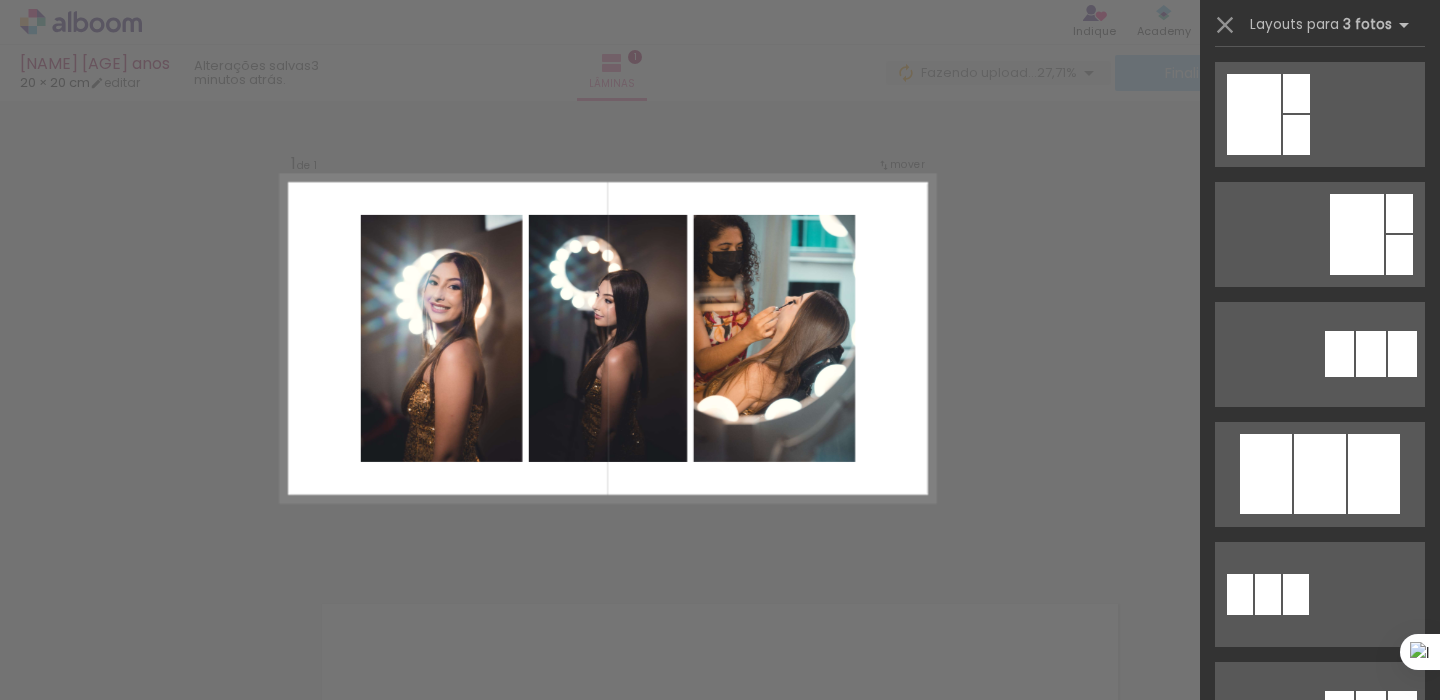 click at bounding box center [1399, -366] 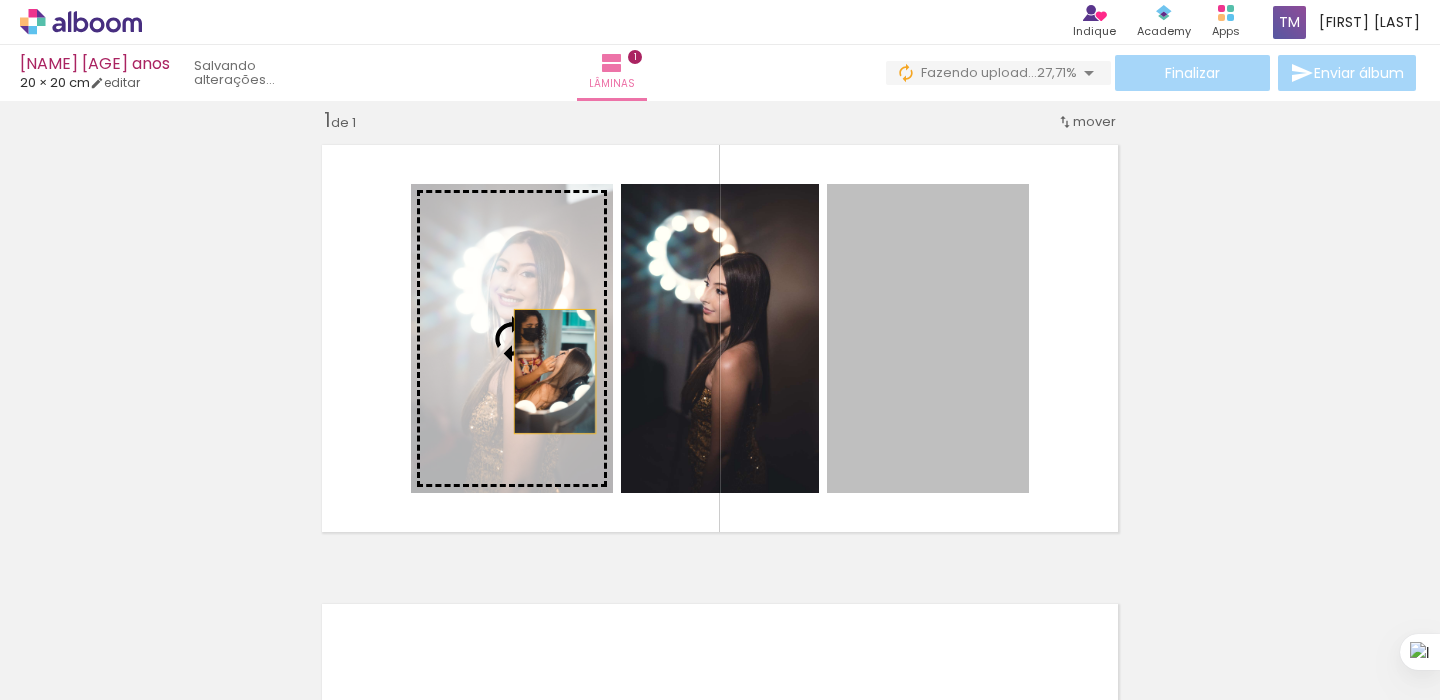 drag, startPoint x: 932, startPoint y: 368, endPoint x: 555, endPoint y: 371, distance: 377.01193 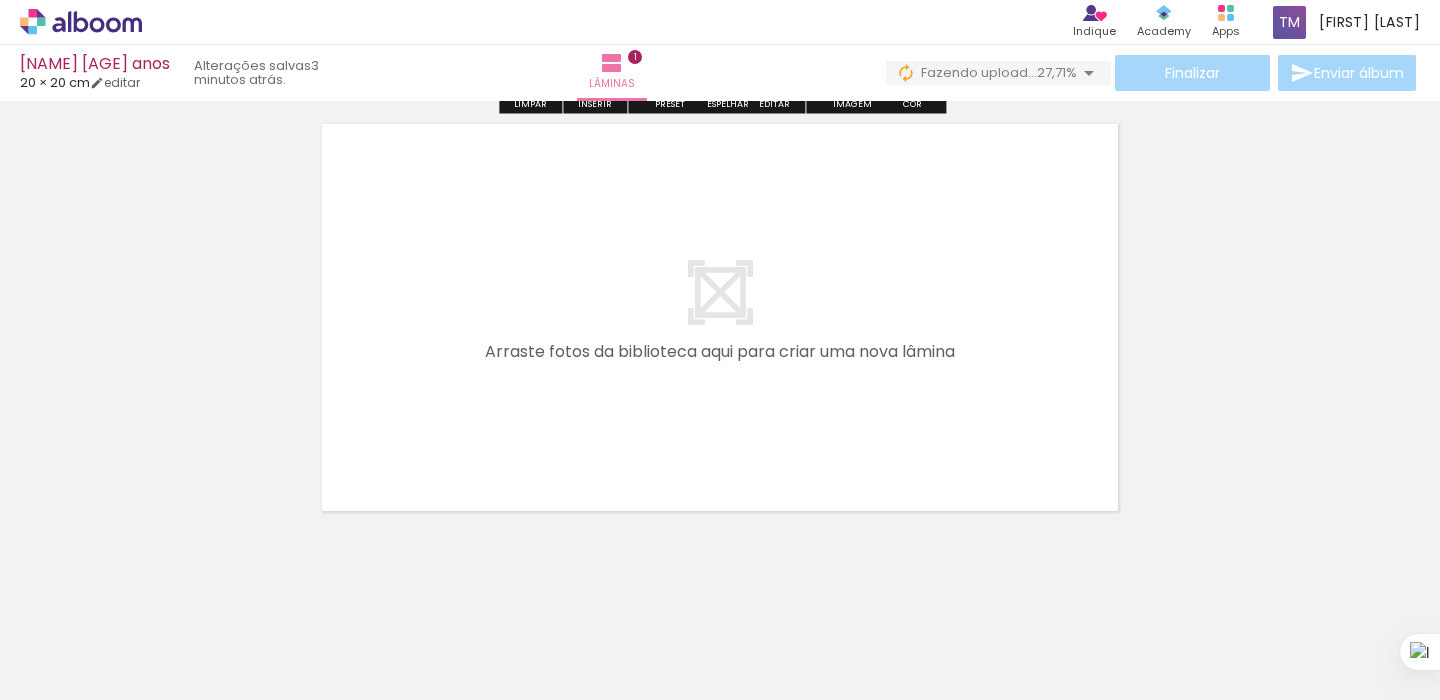 scroll, scrollTop: 519, scrollLeft: 0, axis: vertical 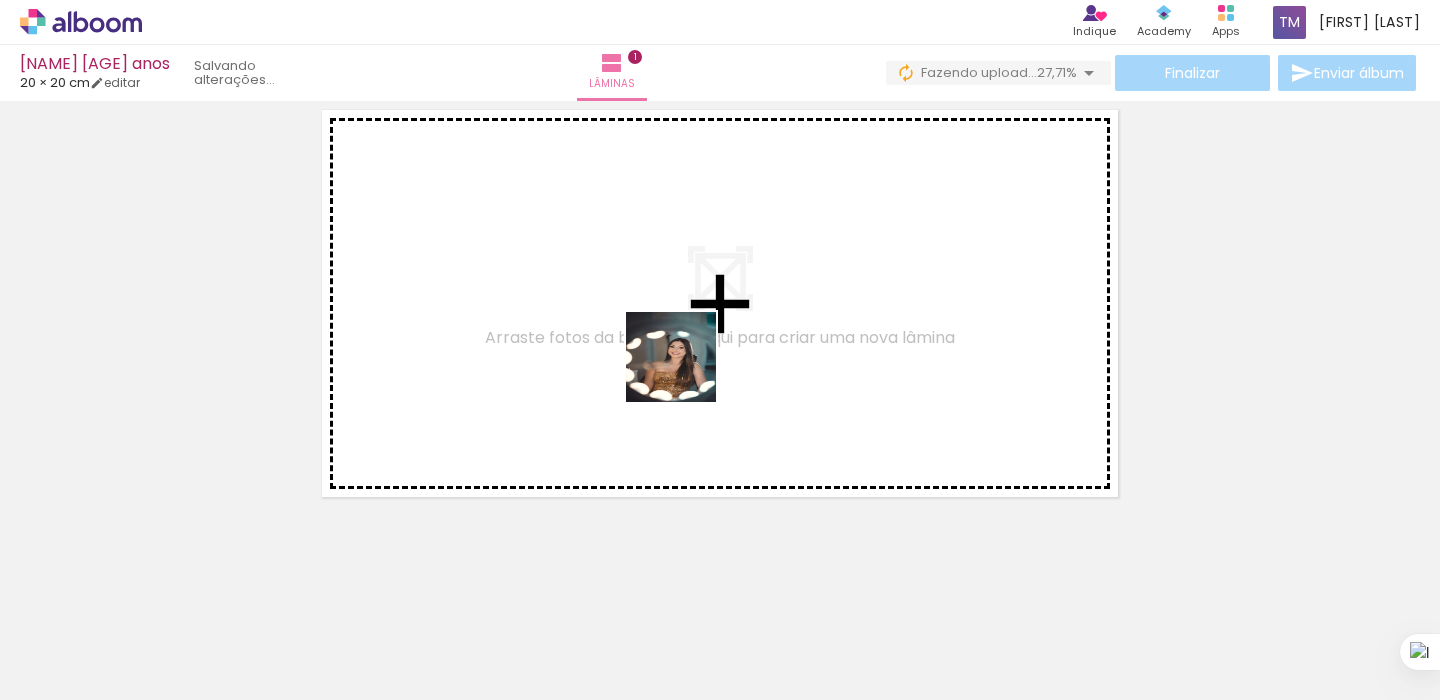 drag, startPoint x: 699, startPoint y: 642, endPoint x: 673, endPoint y: 359, distance: 284.19183 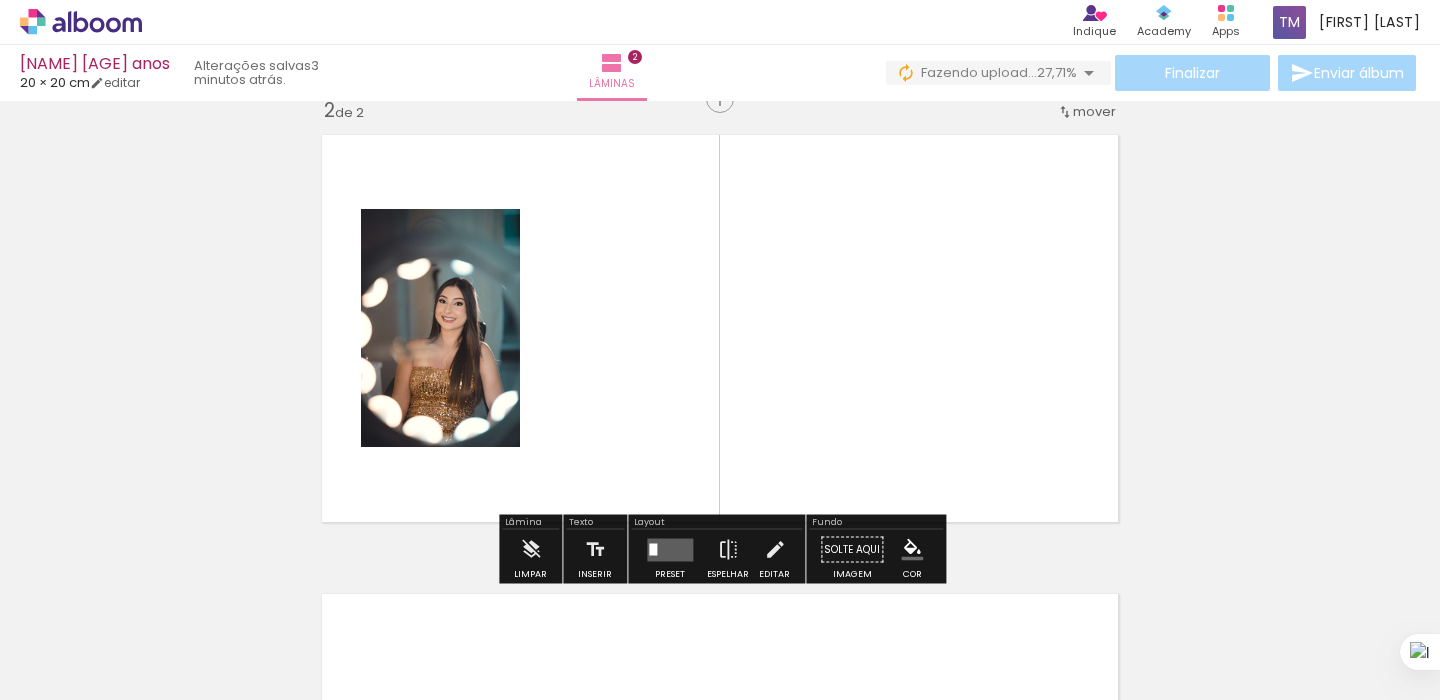 scroll, scrollTop: 484, scrollLeft: 0, axis: vertical 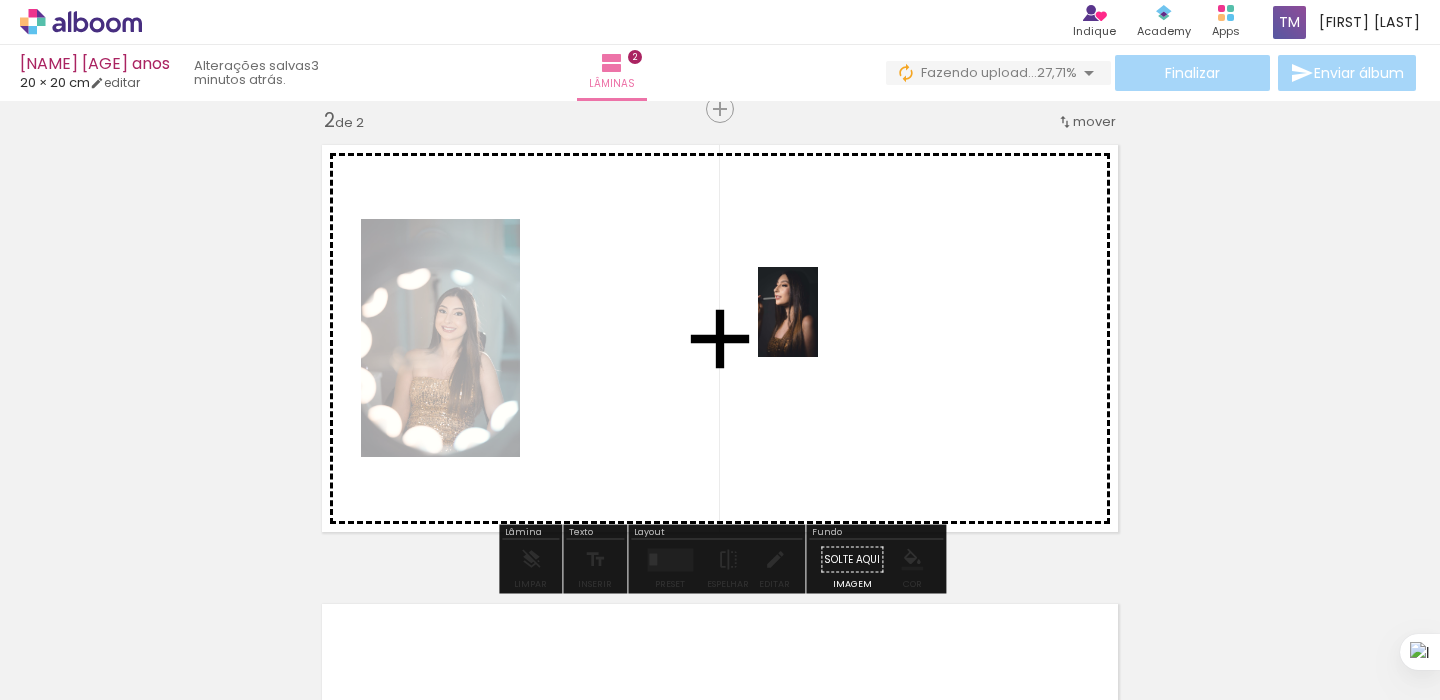 drag, startPoint x: 818, startPoint y: 648, endPoint x: 818, endPoint y: 327, distance: 321 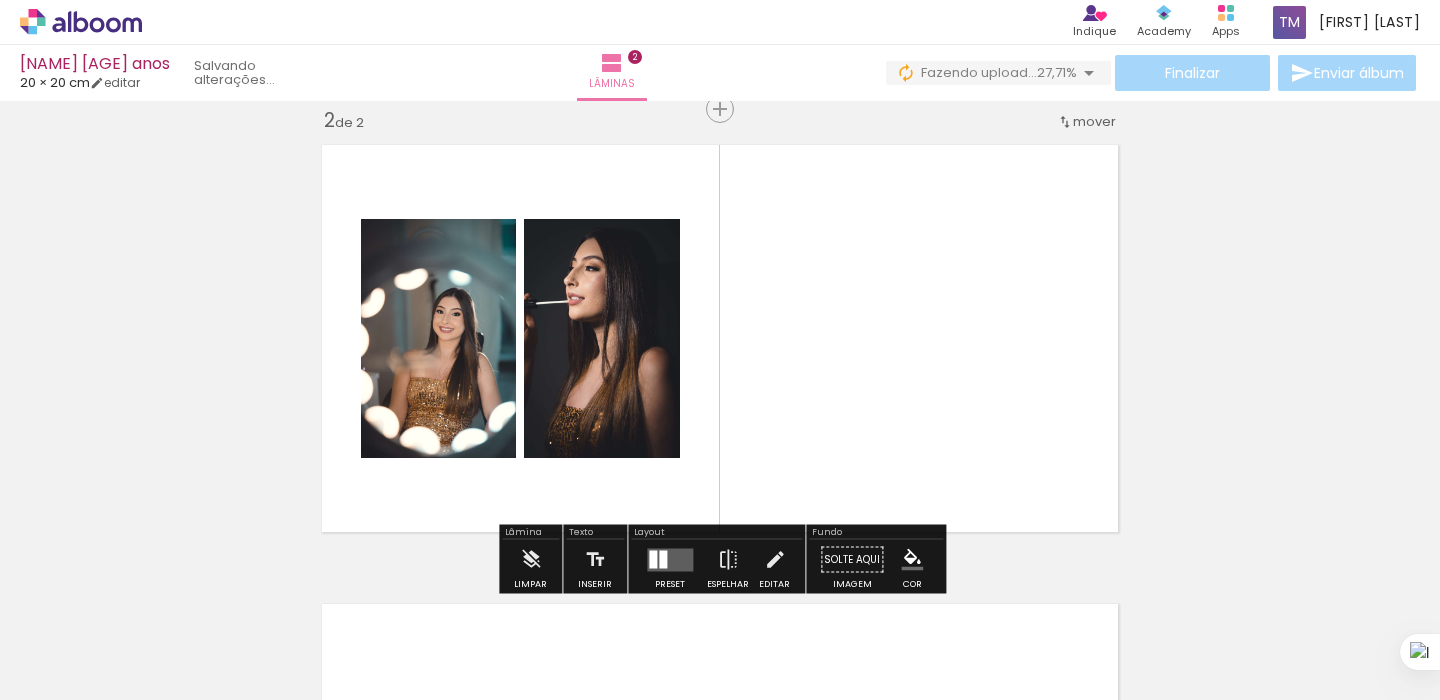 click at bounding box center (670, 560) 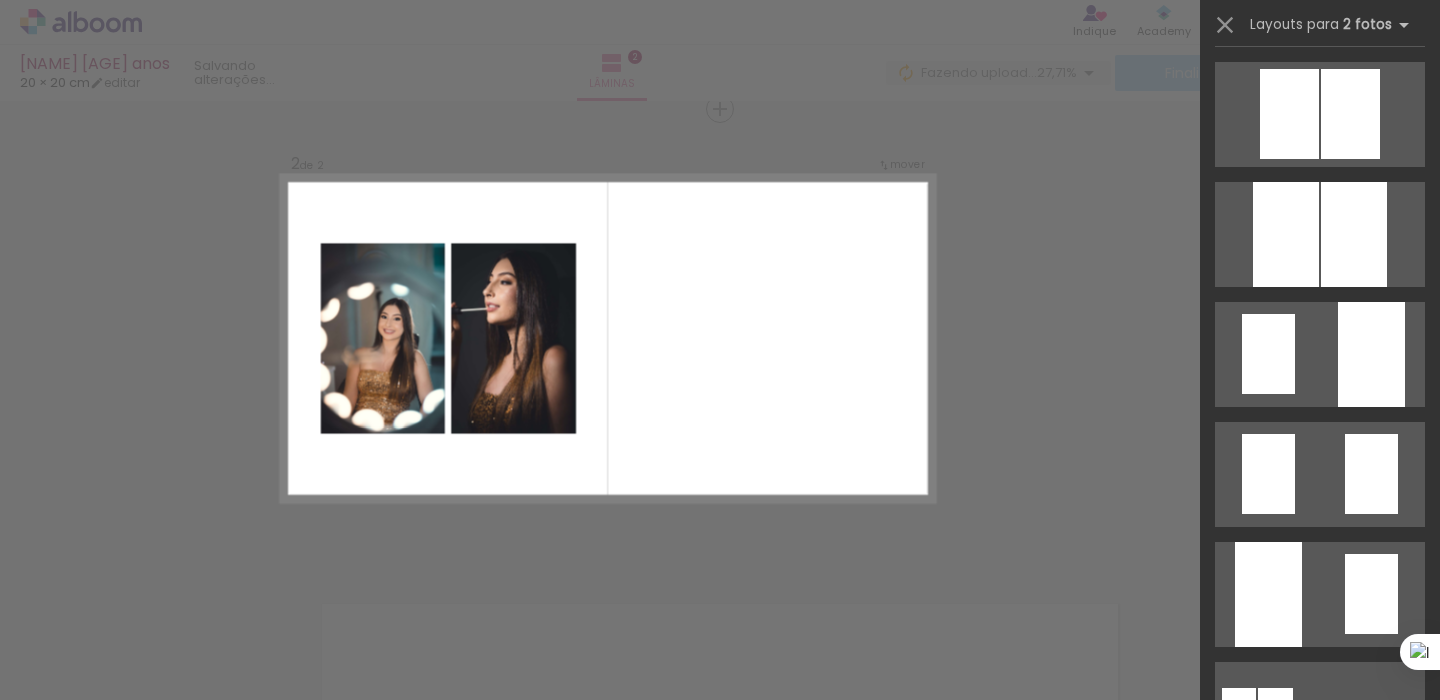 scroll, scrollTop: 0, scrollLeft: 0, axis: both 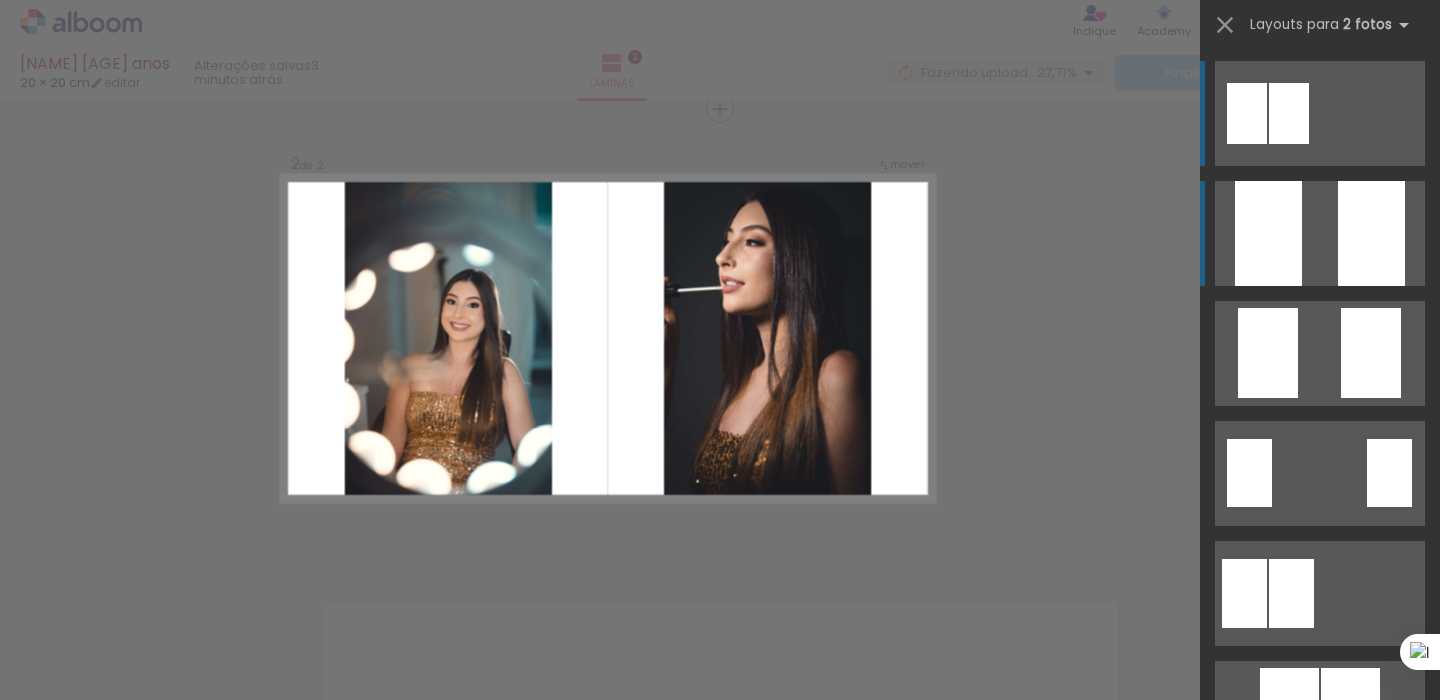 click at bounding box center [1371, 233] 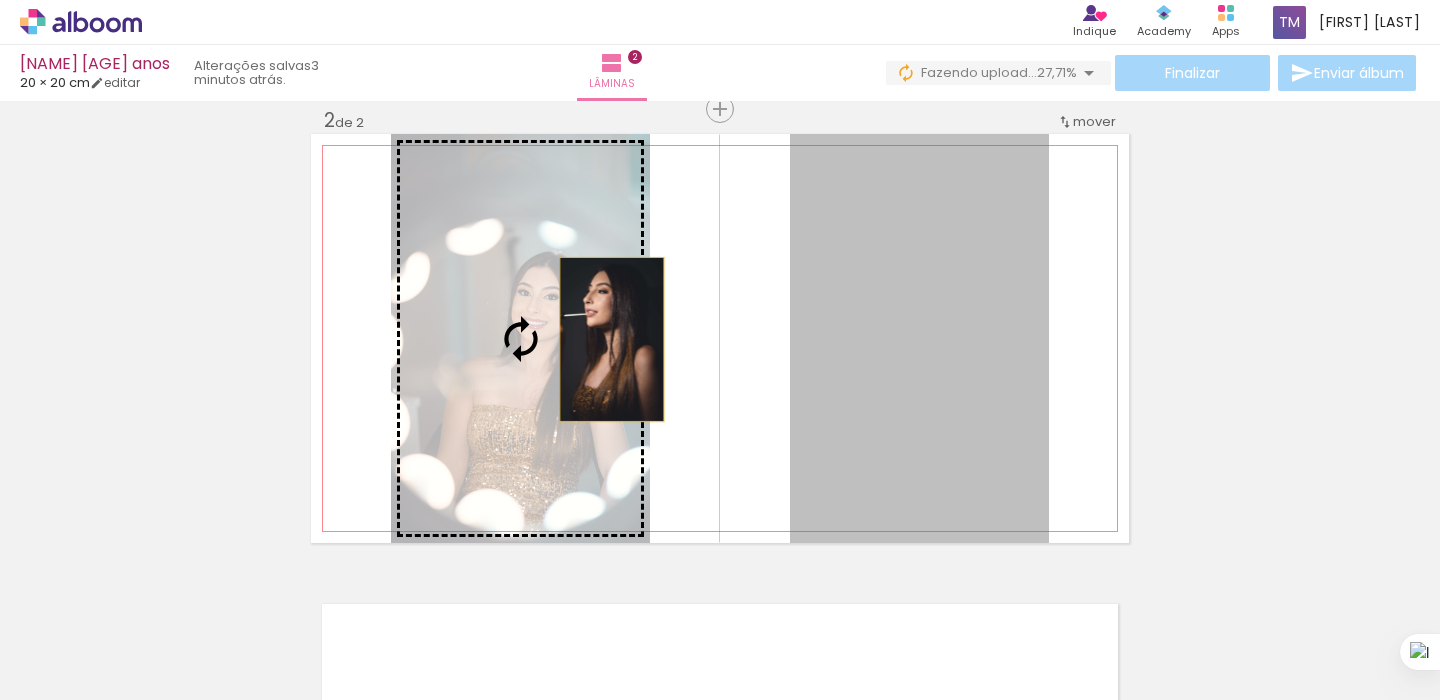 drag, startPoint x: 932, startPoint y: 328, endPoint x: 599, endPoint y: 342, distance: 333.29416 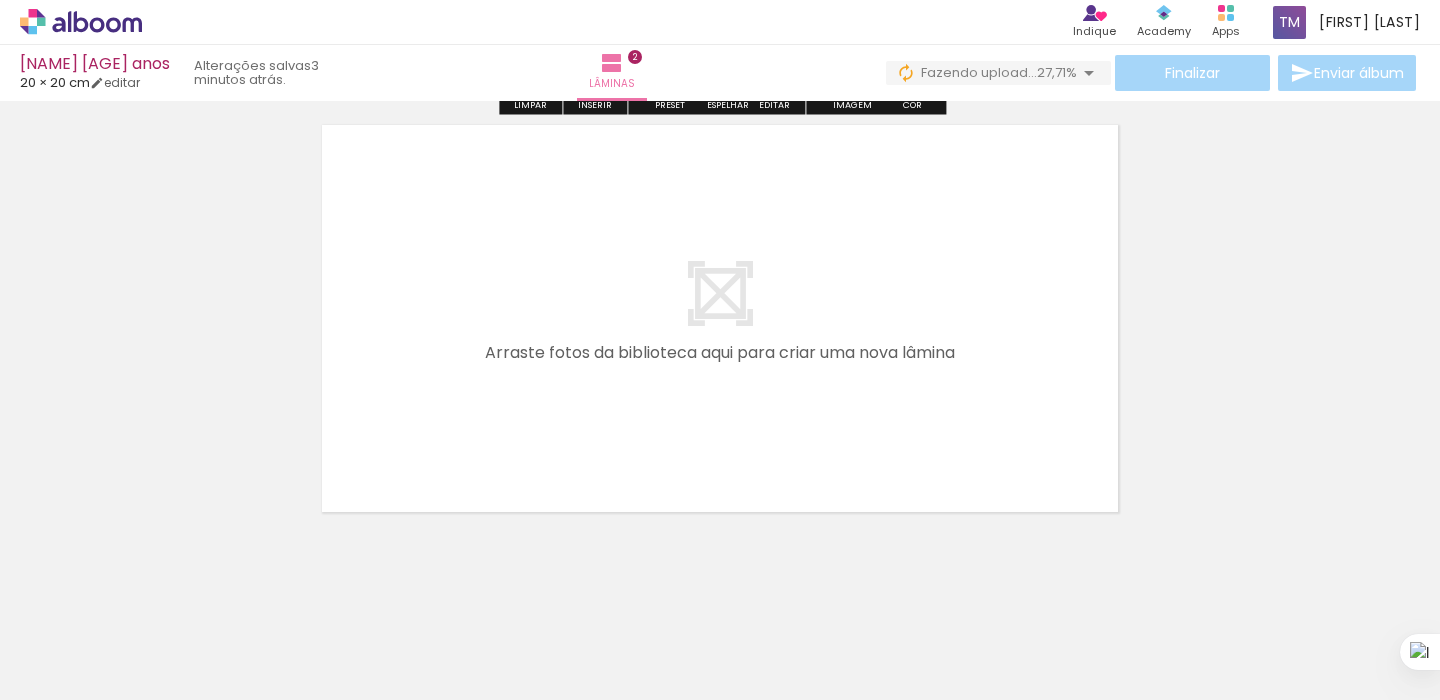 scroll, scrollTop: 964, scrollLeft: 0, axis: vertical 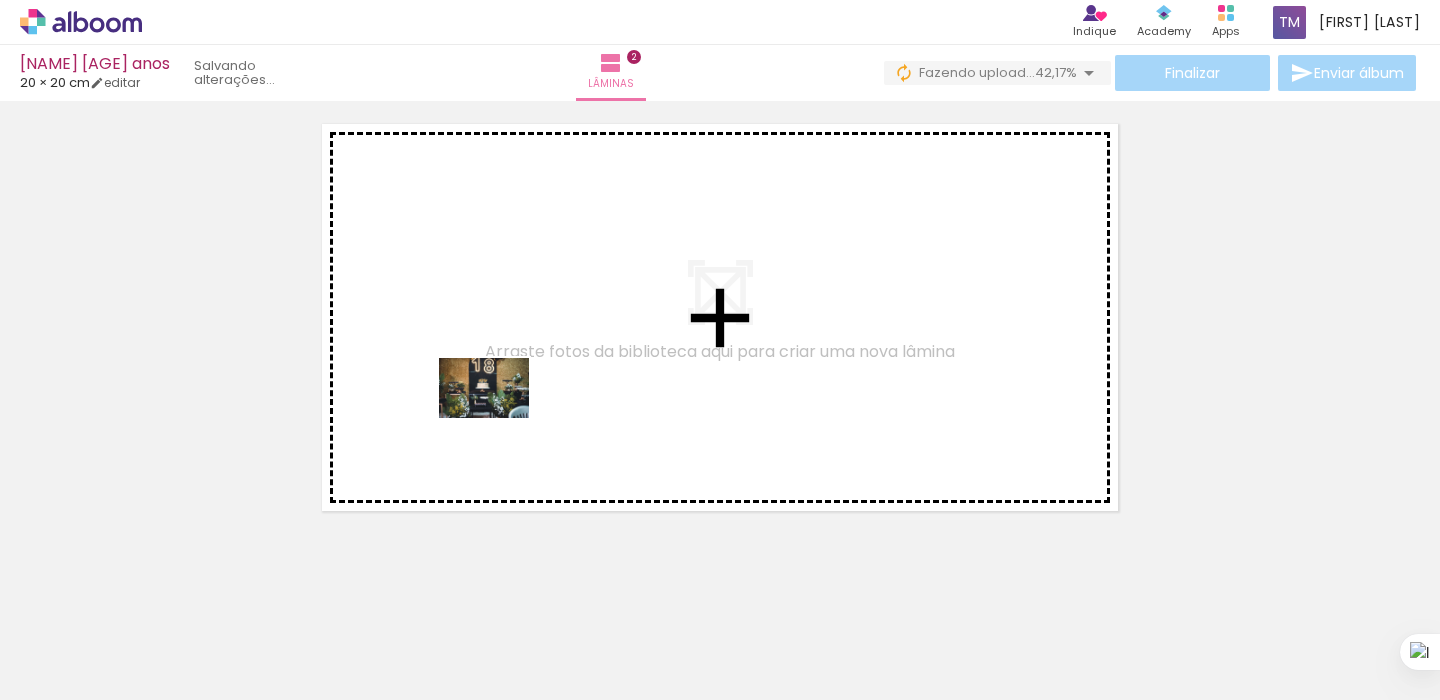 drag, startPoint x: 426, startPoint y: 645, endPoint x: 499, endPoint y: 418, distance: 238.44916 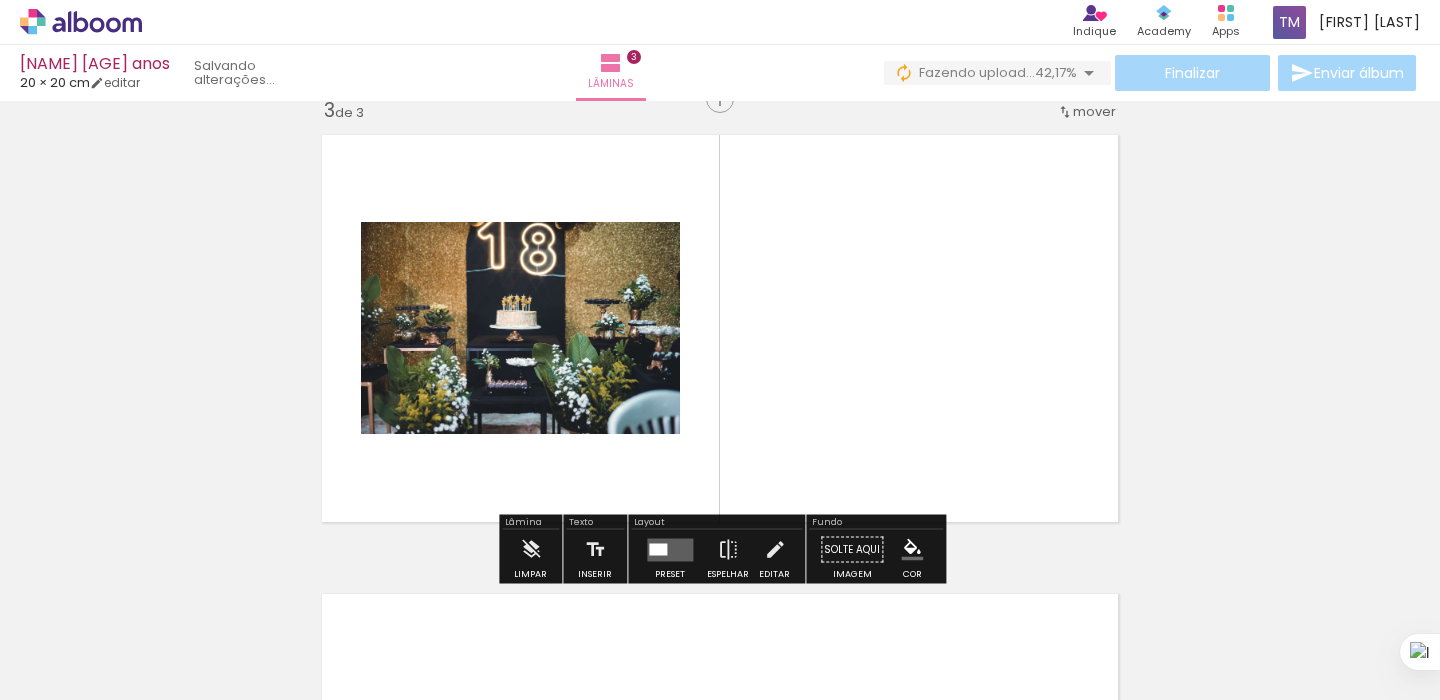 scroll, scrollTop: 943, scrollLeft: 0, axis: vertical 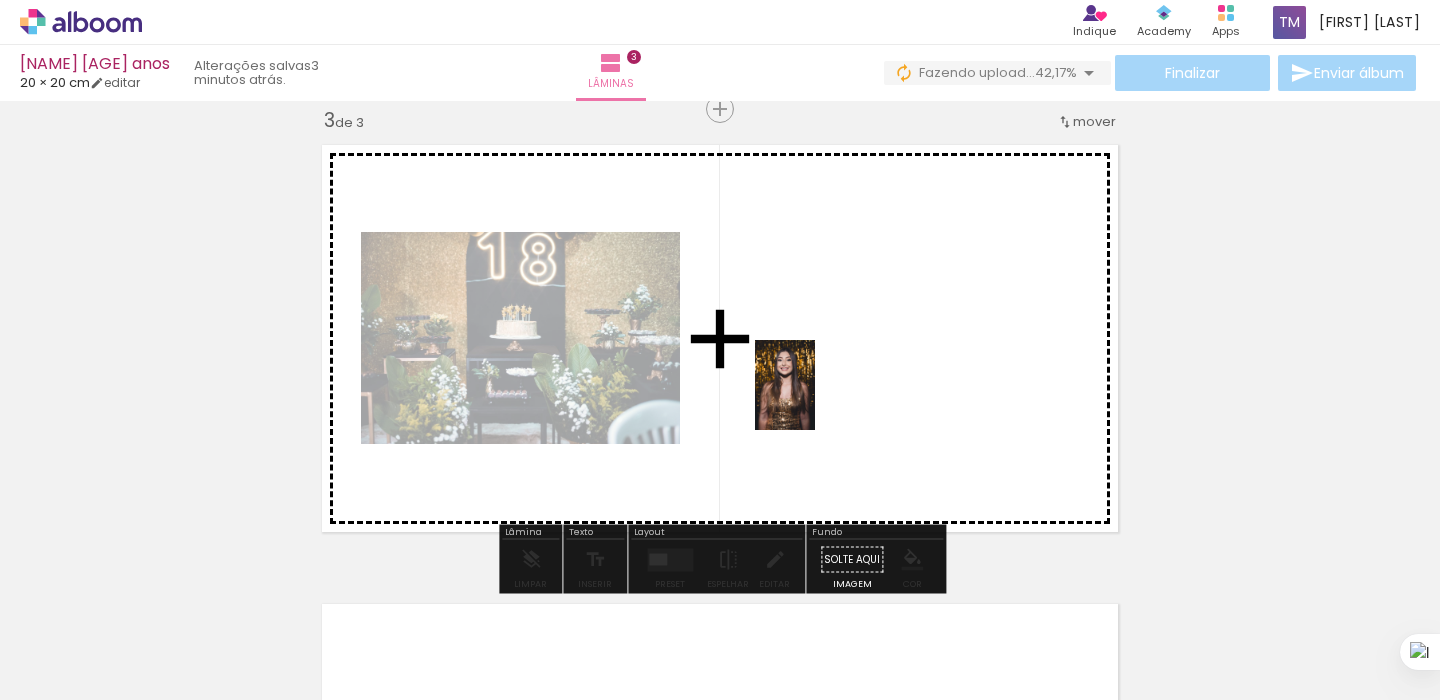 drag, startPoint x: 543, startPoint y: 641, endPoint x: 815, endPoint y: 400, distance: 363.40747 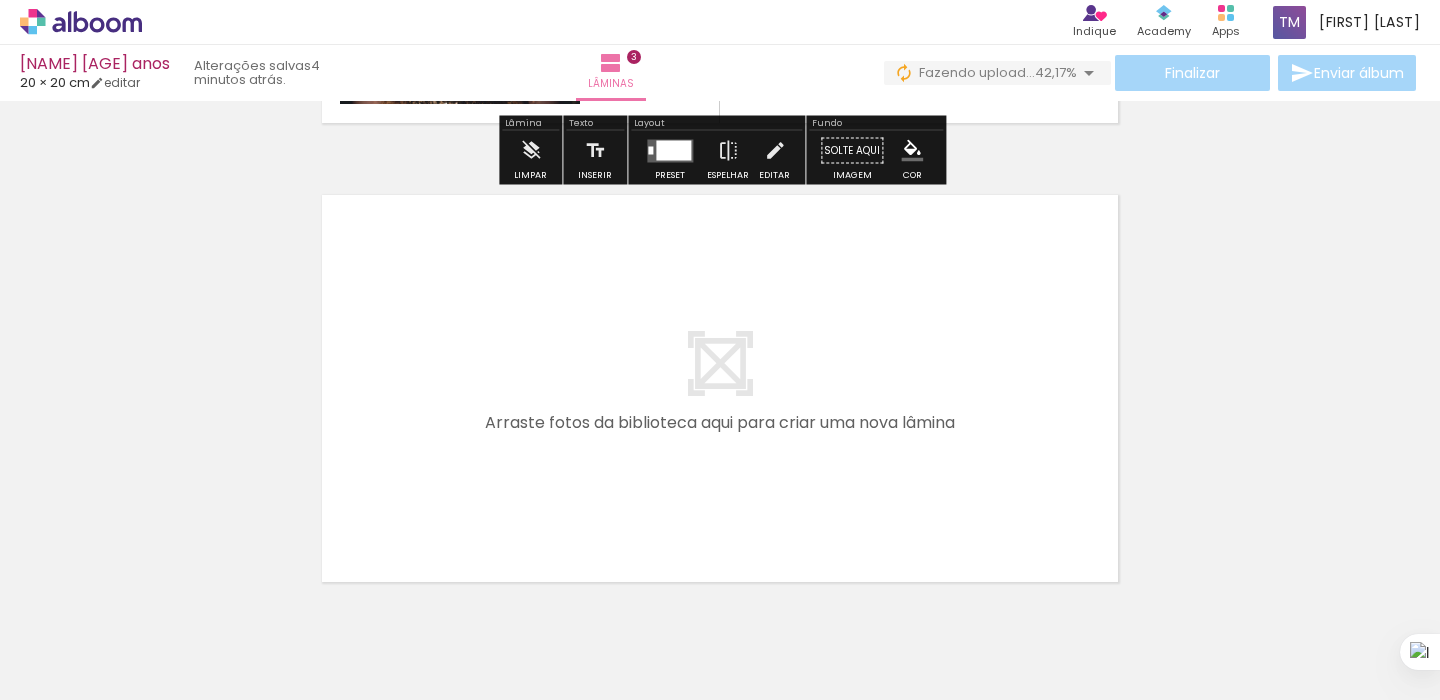 scroll, scrollTop: 1356, scrollLeft: 0, axis: vertical 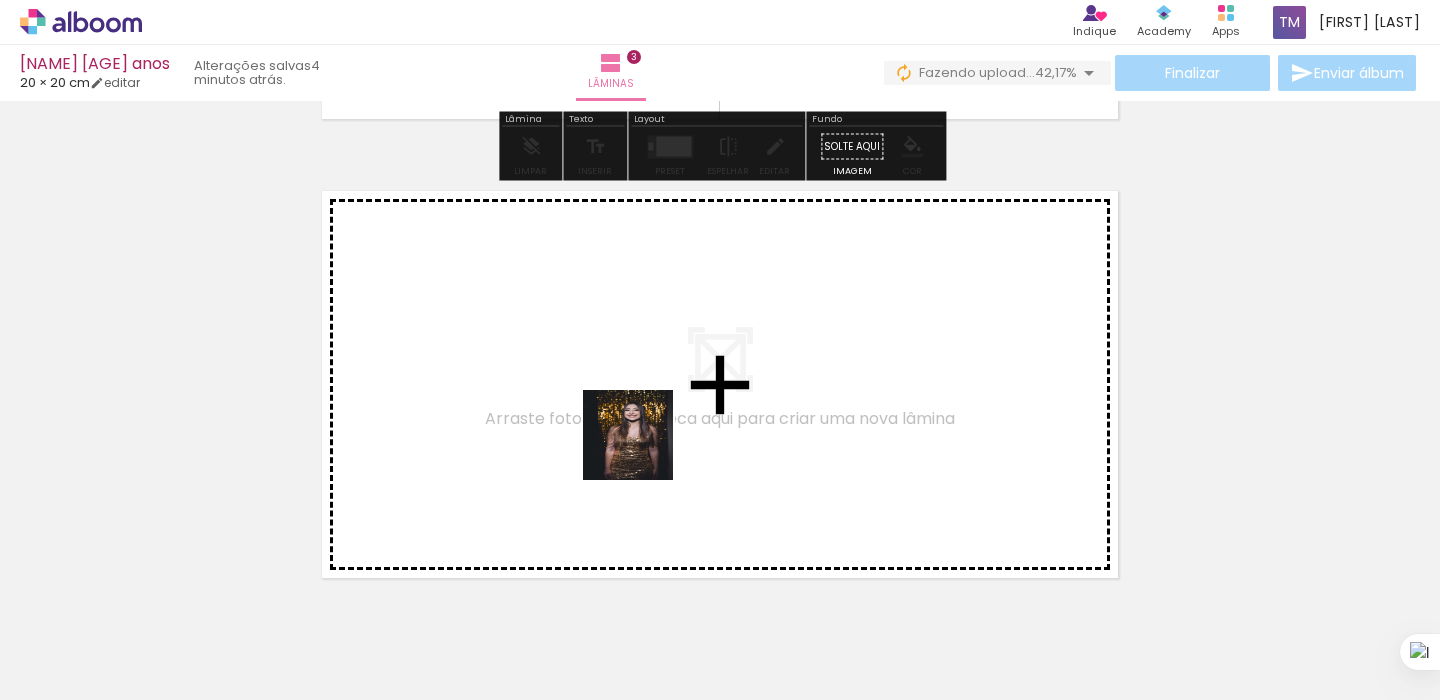 drag, startPoint x: 646, startPoint y: 663, endPoint x: 633, endPoint y: 412, distance: 251.33643 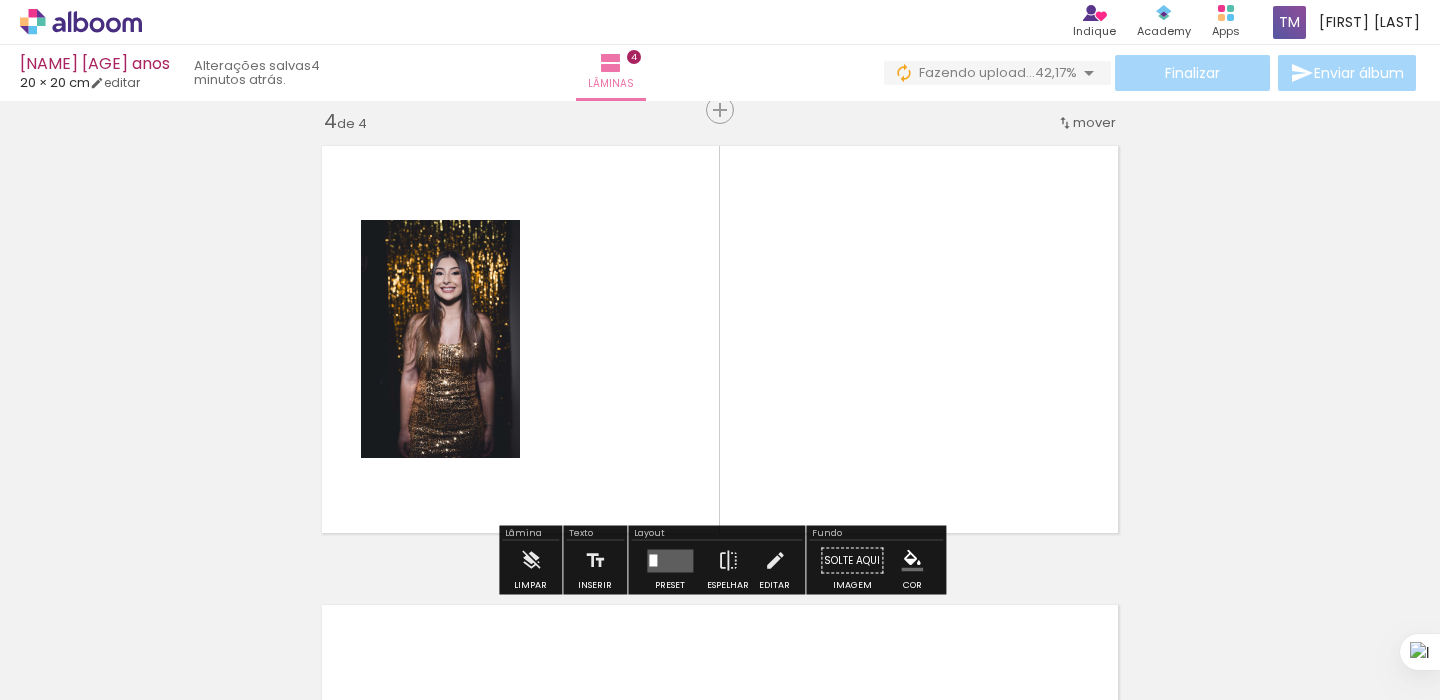 scroll, scrollTop: 1402, scrollLeft: 0, axis: vertical 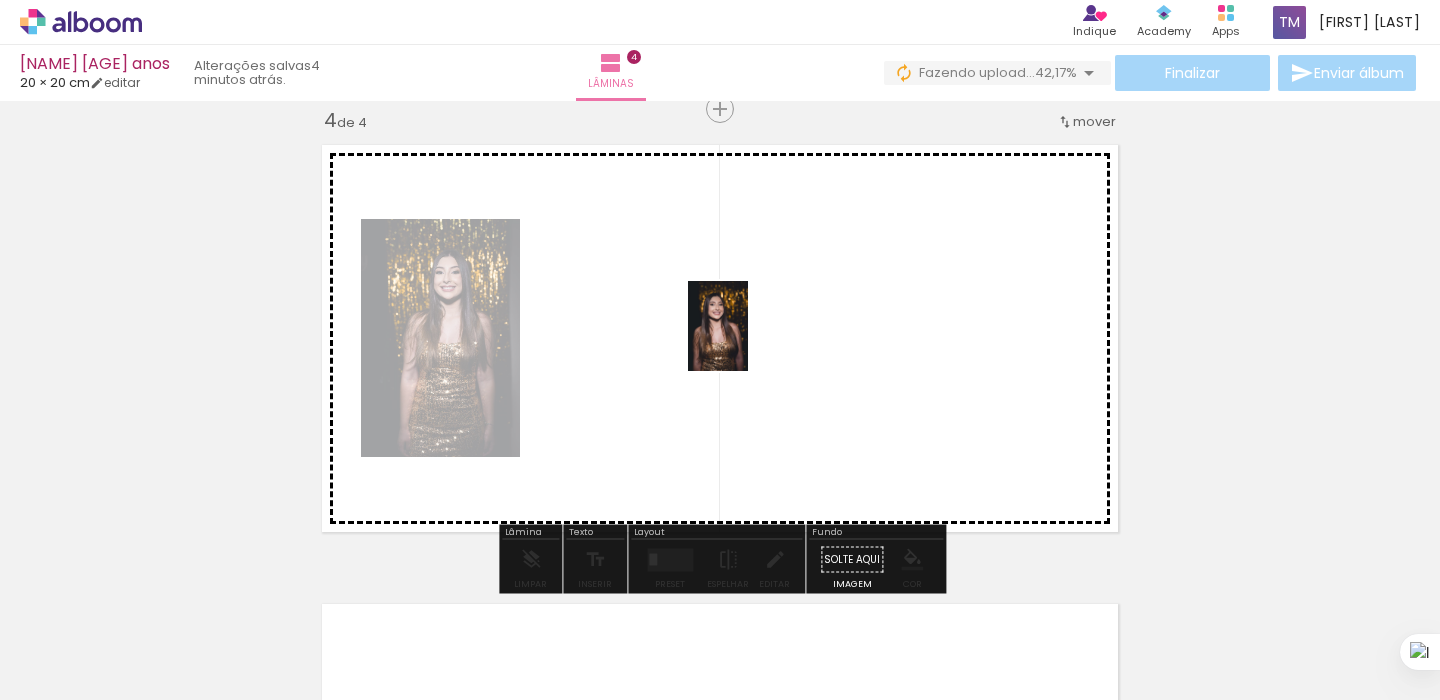 drag, startPoint x: 763, startPoint y: 628, endPoint x: 746, endPoint y: 341, distance: 287.50305 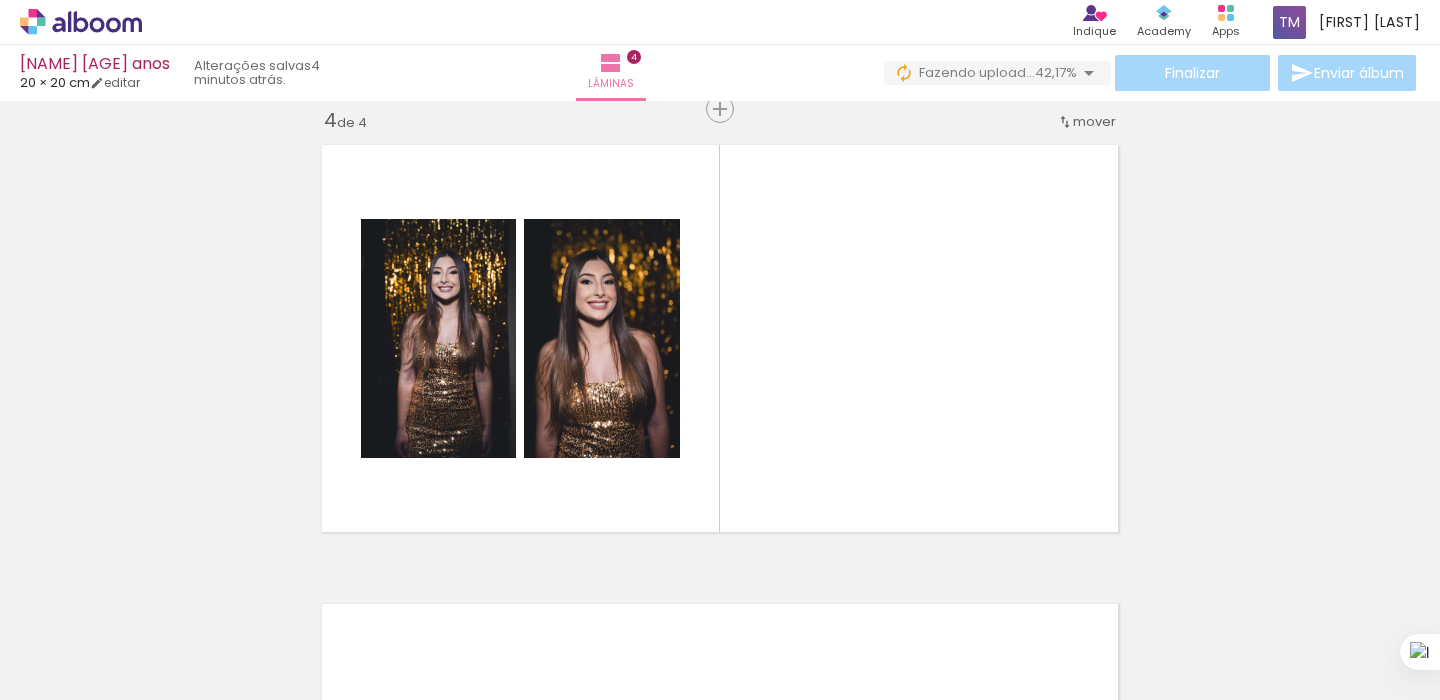 scroll, scrollTop: 0, scrollLeft: 259, axis: horizontal 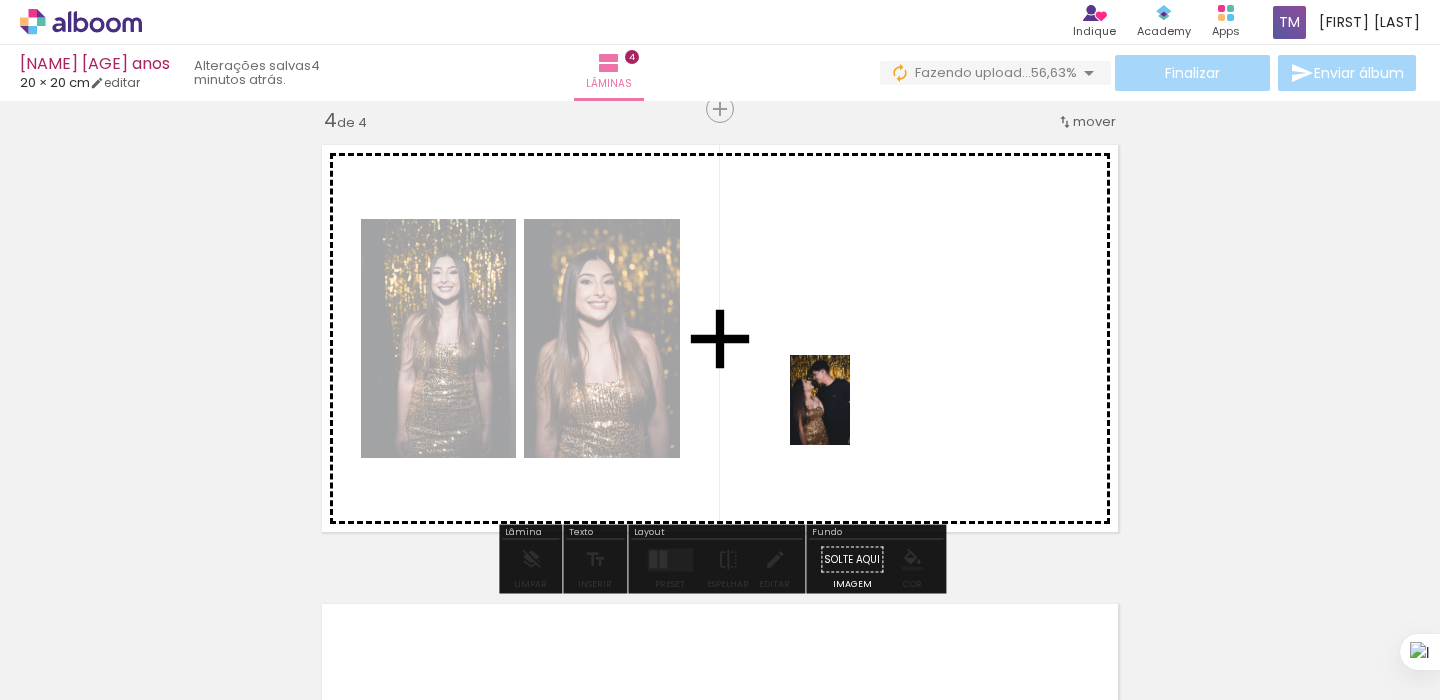 drag, startPoint x: 849, startPoint y: 658, endPoint x: 850, endPoint y: 415, distance: 243.00206 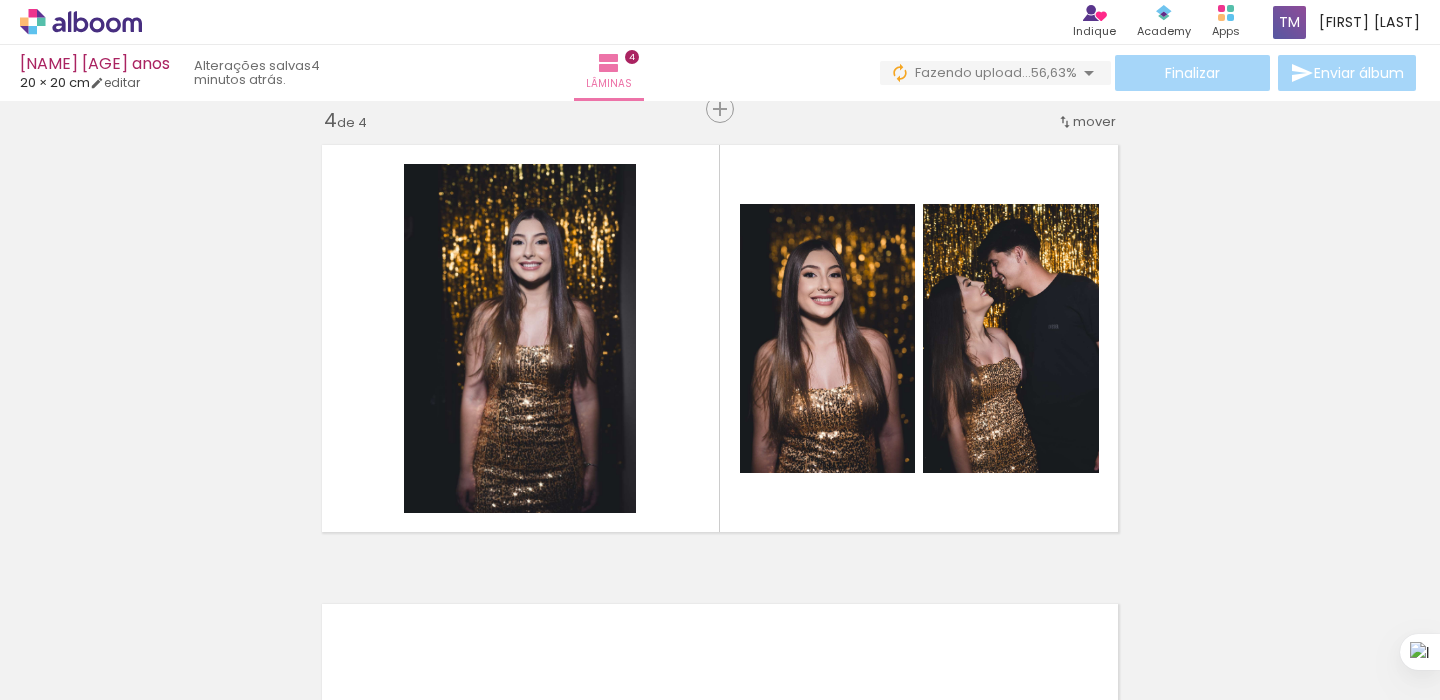 scroll, scrollTop: 0, scrollLeft: 664, axis: horizontal 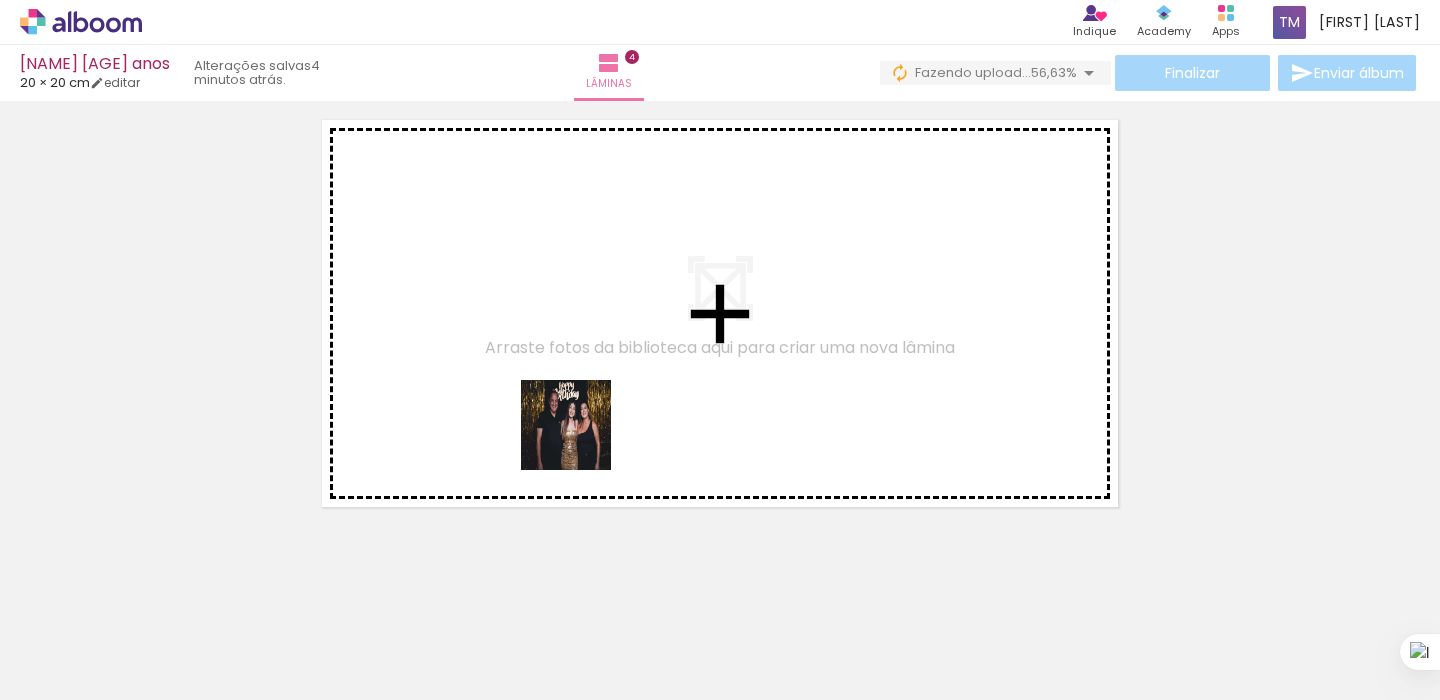 drag, startPoint x: 563, startPoint y: 655, endPoint x: 581, endPoint y: 407, distance: 248.65237 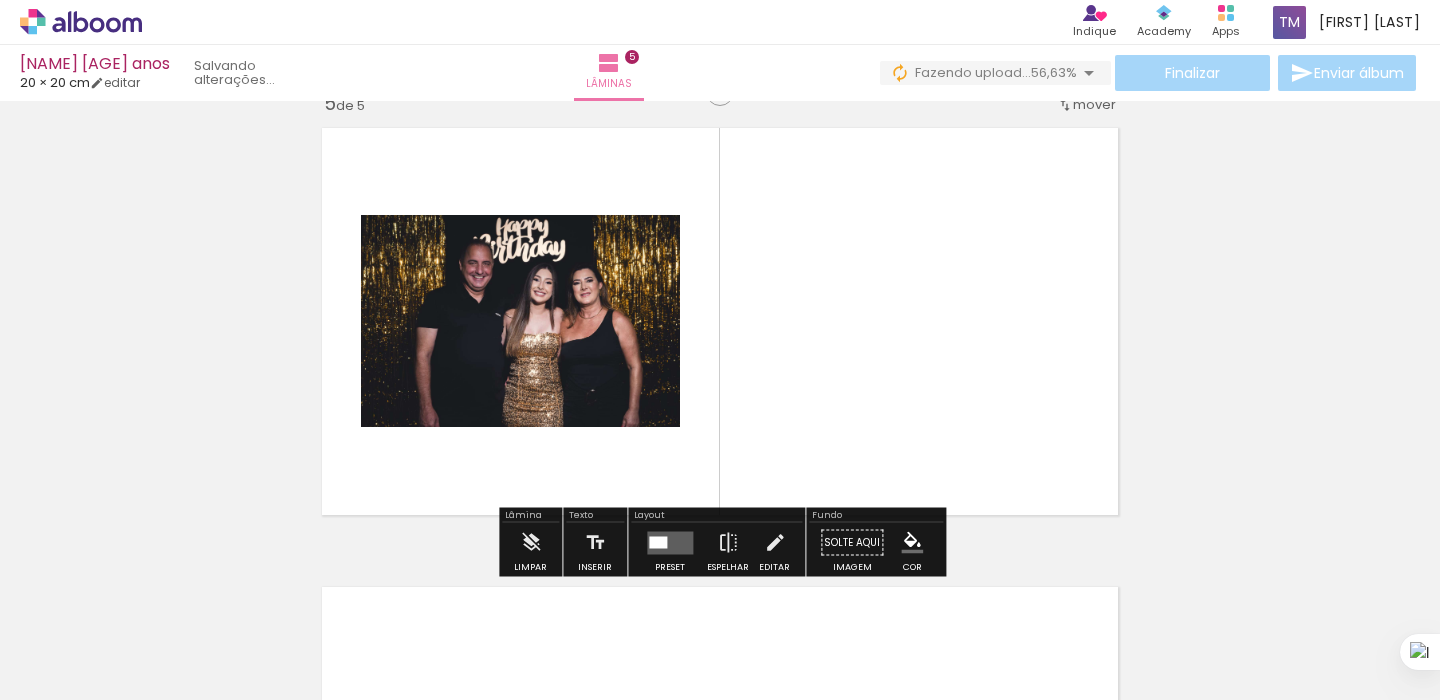 scroll, scrollTop: 1861, scrollLeft: 0, axis: vertical 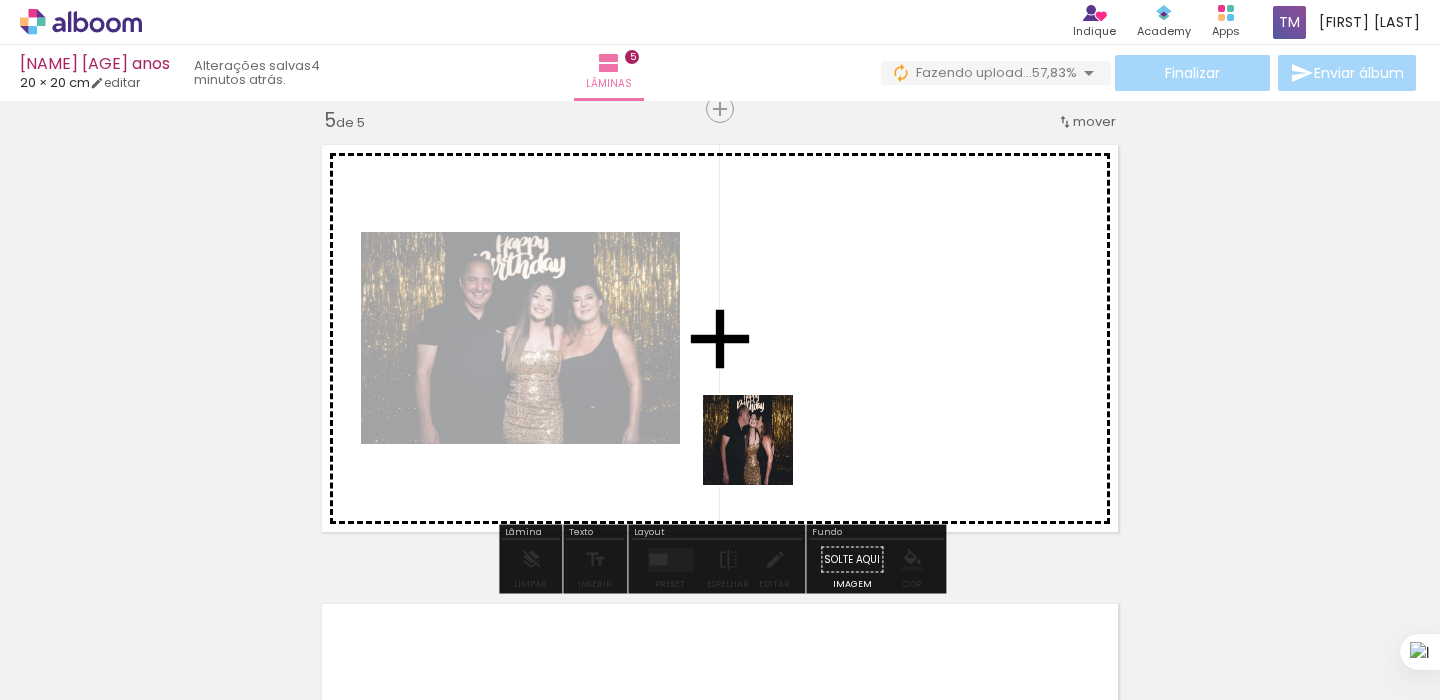 click at bounding box center [720, 350] 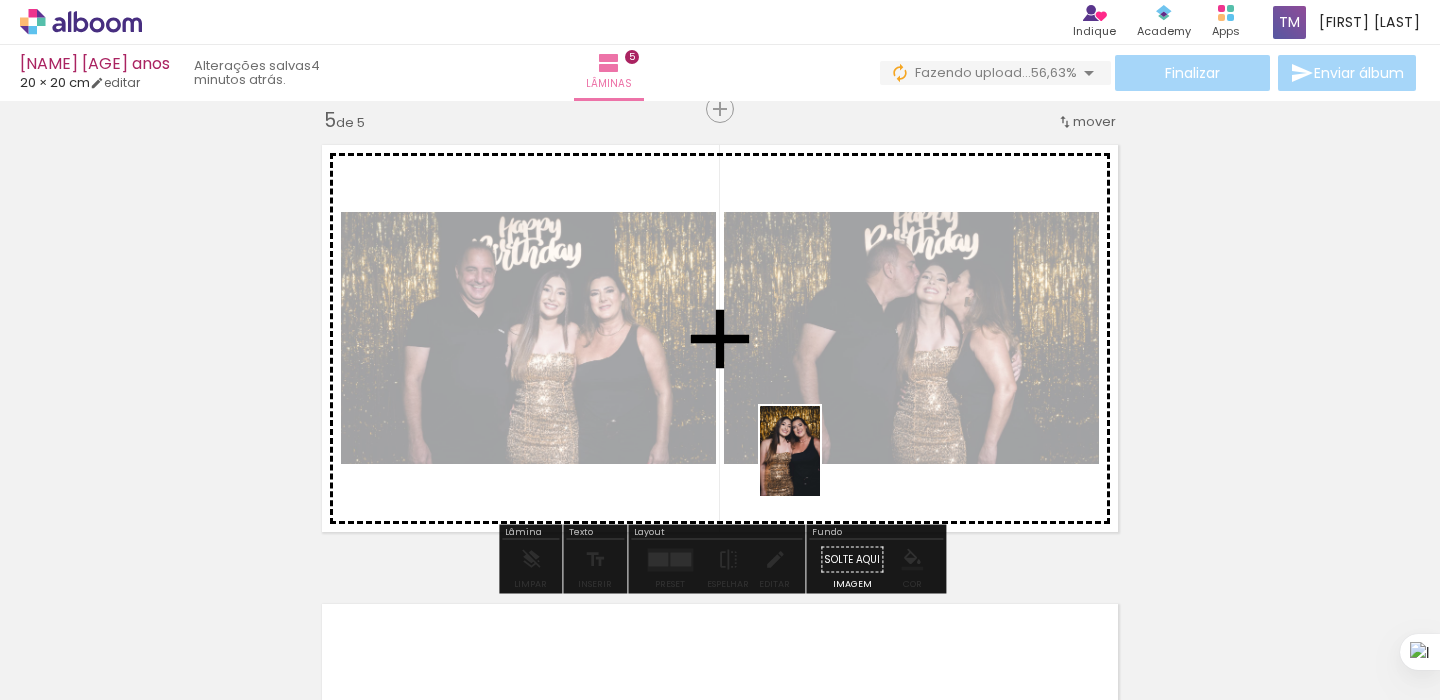drag, startPoint x: 782, startPoint y: 663, endPoint x: 820, endPoint y: 466, distance: 200.6315 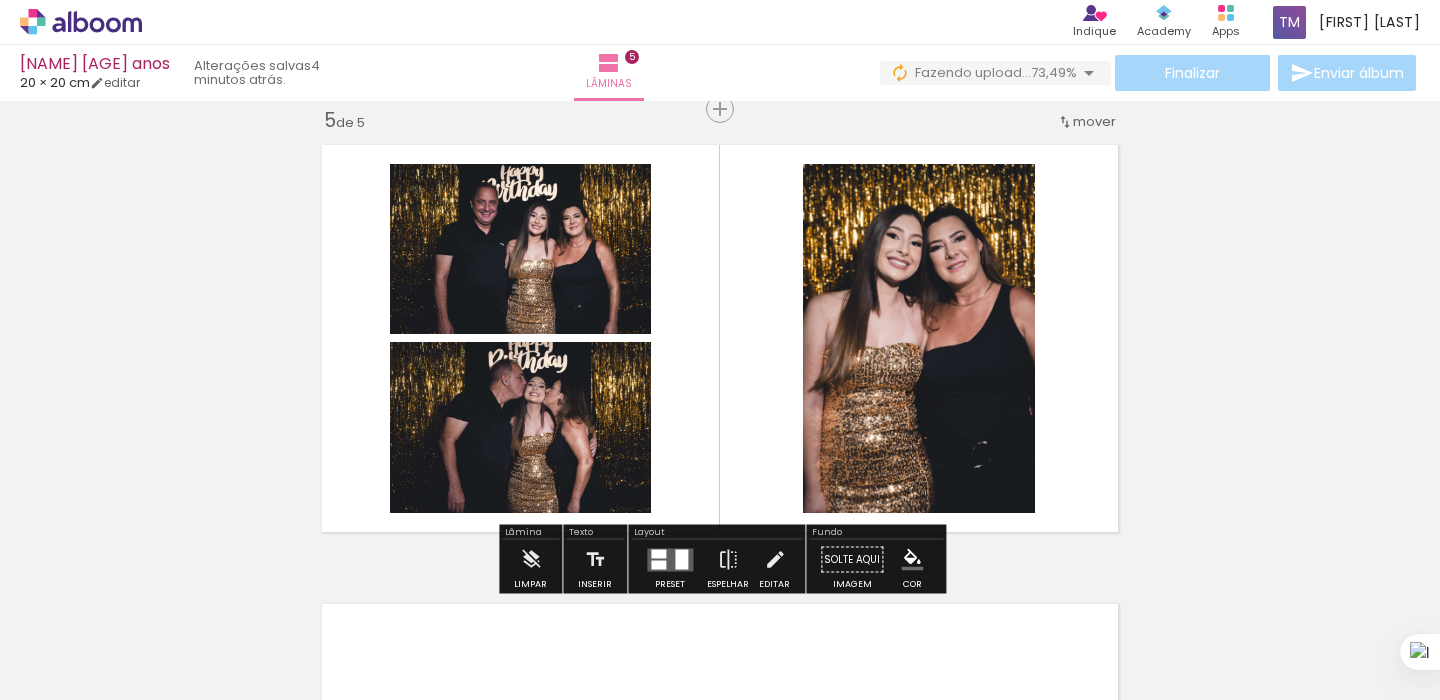 click at bounding box center (681, 559) 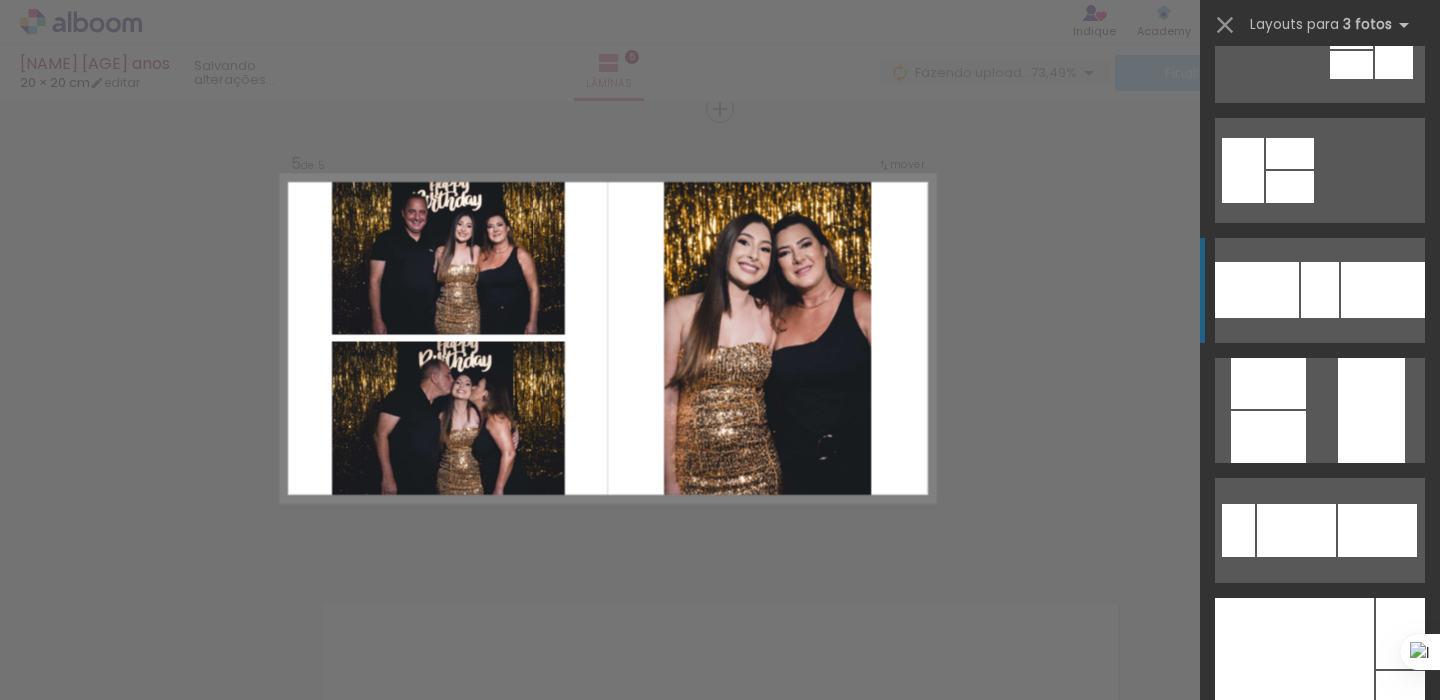 scroll, scrollTop: 576, scrollLeft: 0, axis: vertical 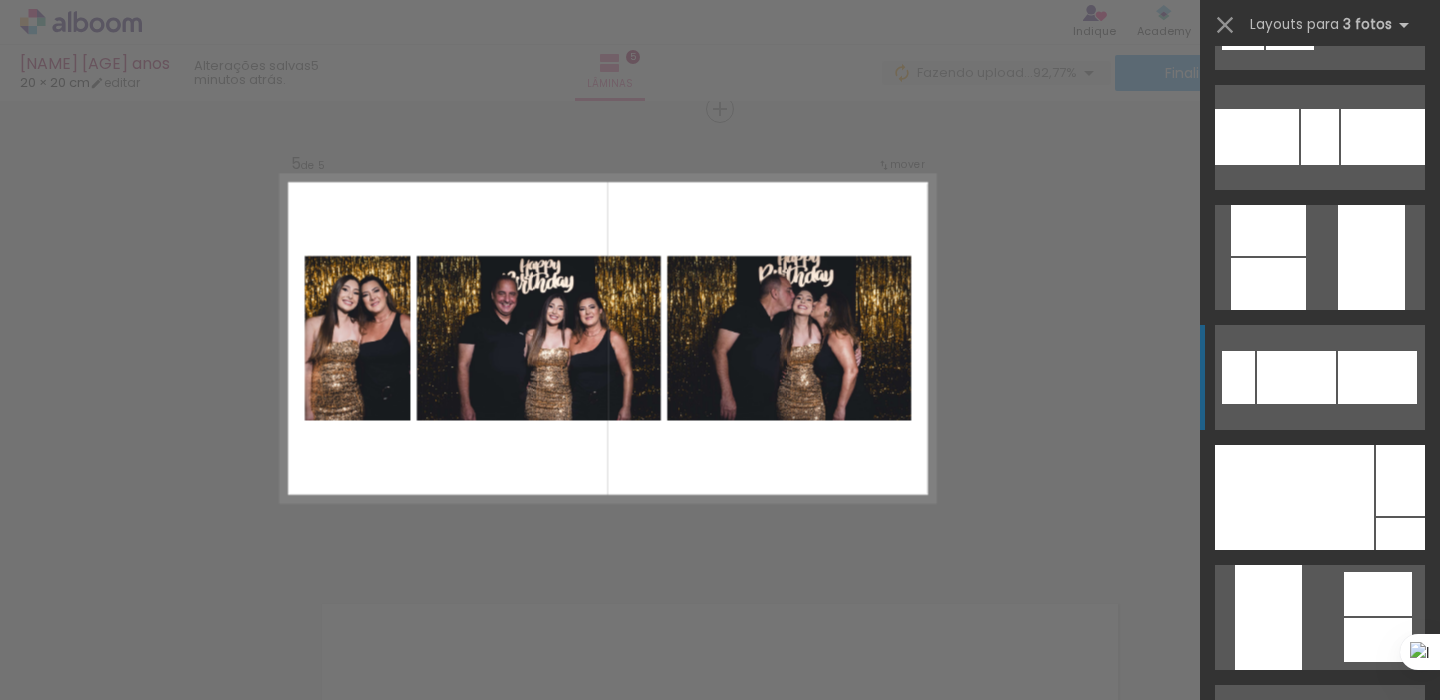 click at bounding box center [1405, -327] 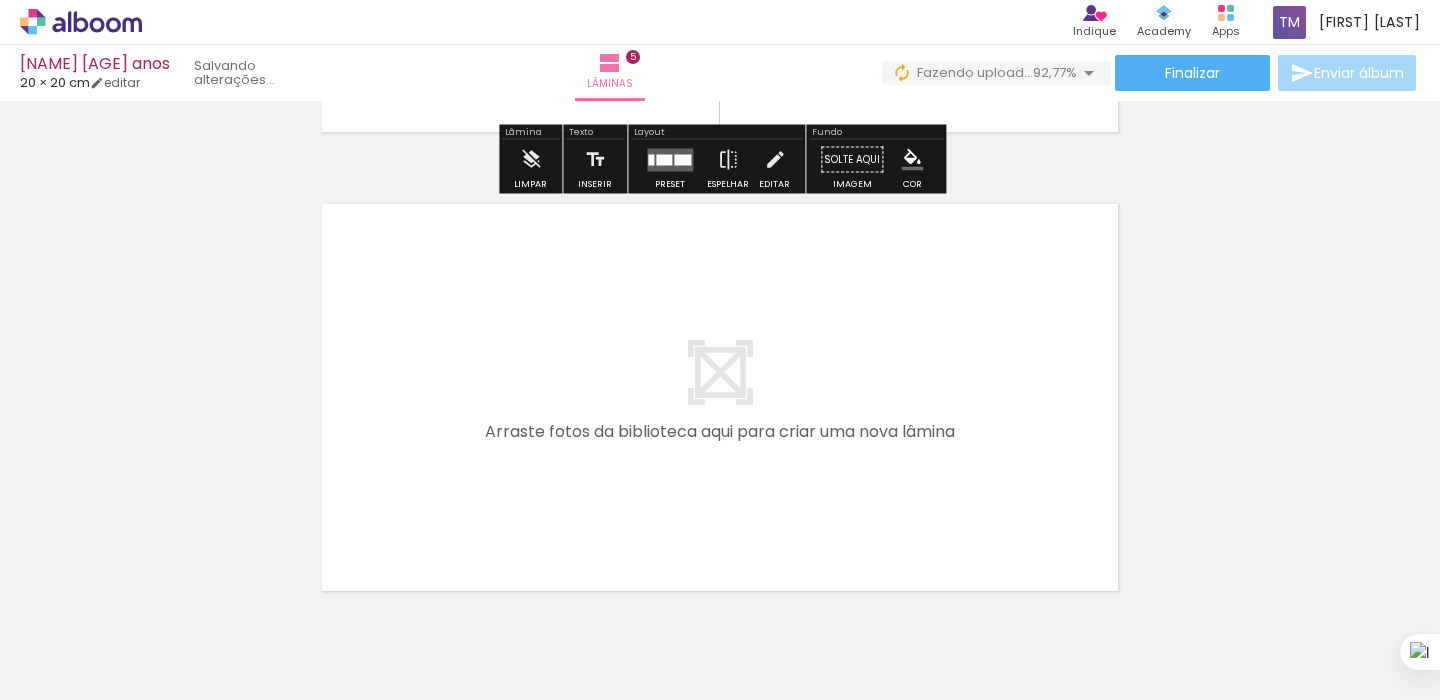 scroll, scrollTop: 2264, scrollLeft: 0, axis: vertical 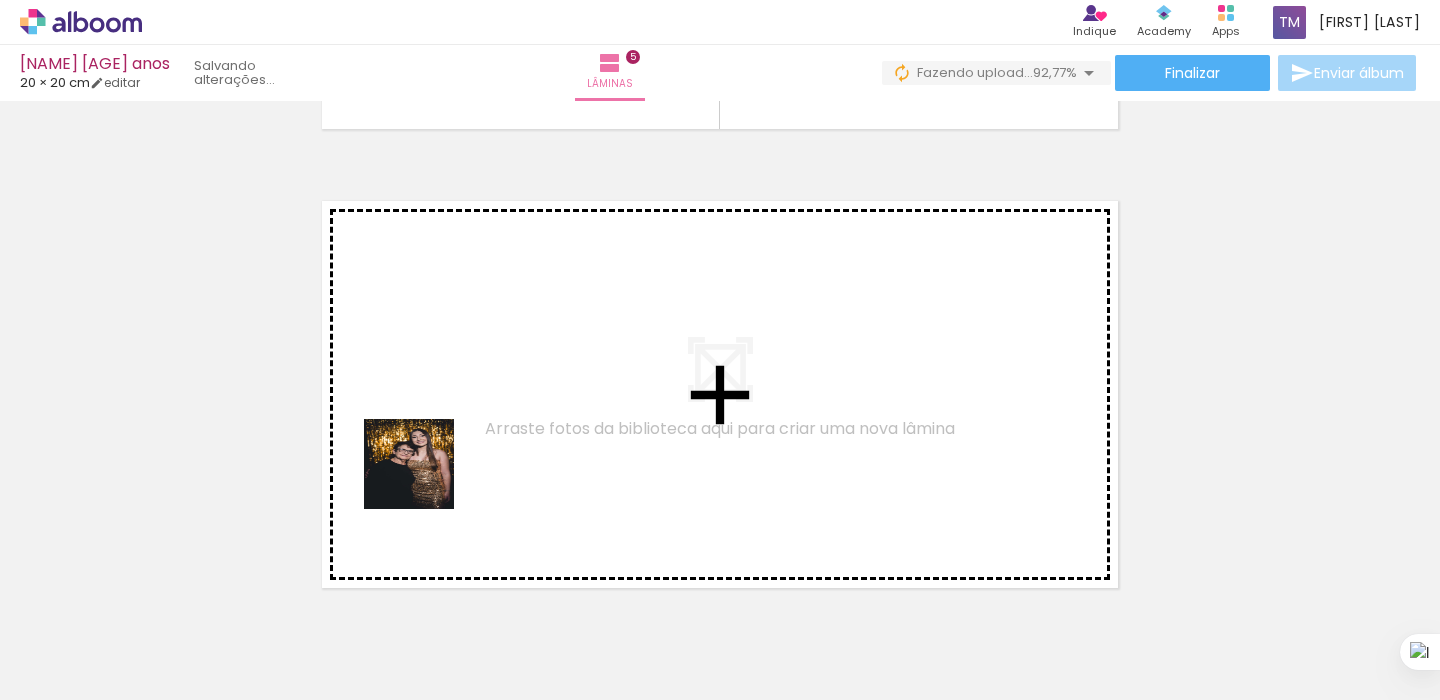 drag, startPoint x: 221, startPoint y: 661, endPoint x: 440, endPoint y: 467, distance: 292.56964 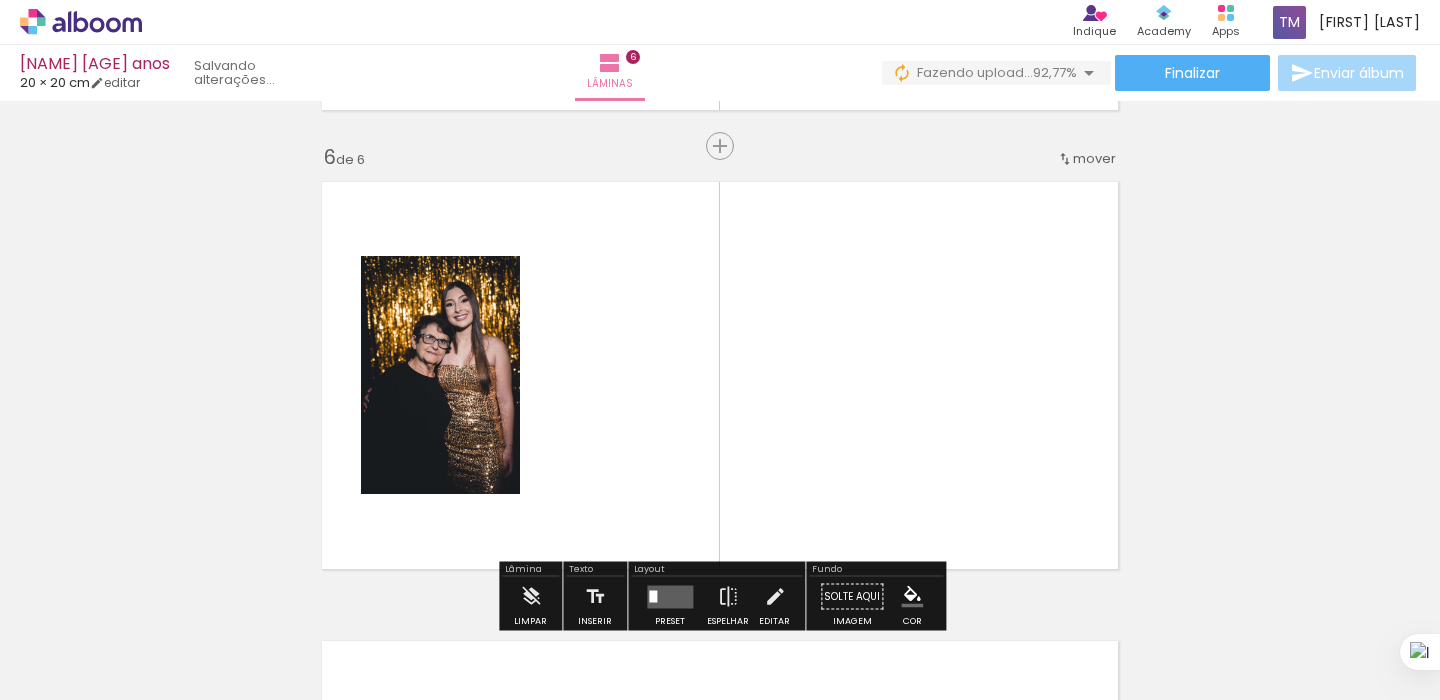 scroll, scrollTop: 2320, scrollLeft: 0, axis: vertical 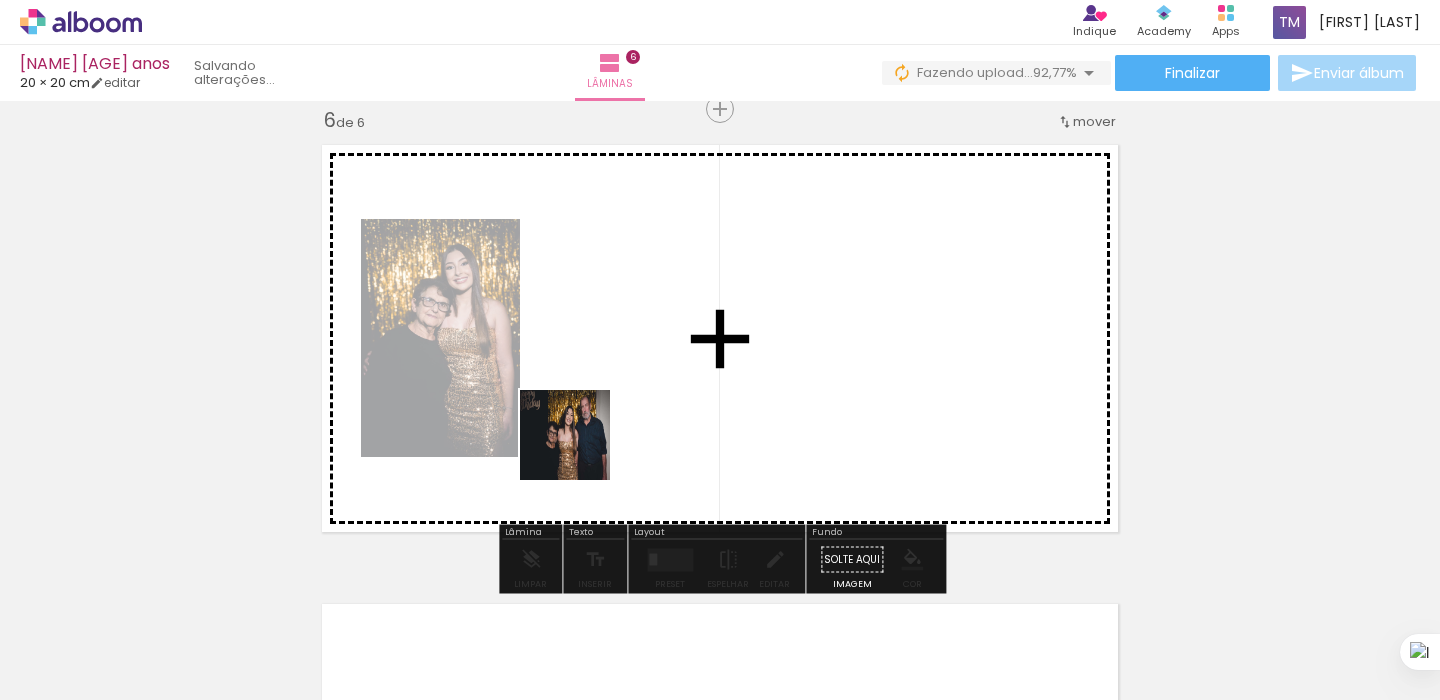 drag, startPoint x: 345, startPoint y: 633, endPoint x: 580, endPoint y: 447, distance: 299.7015 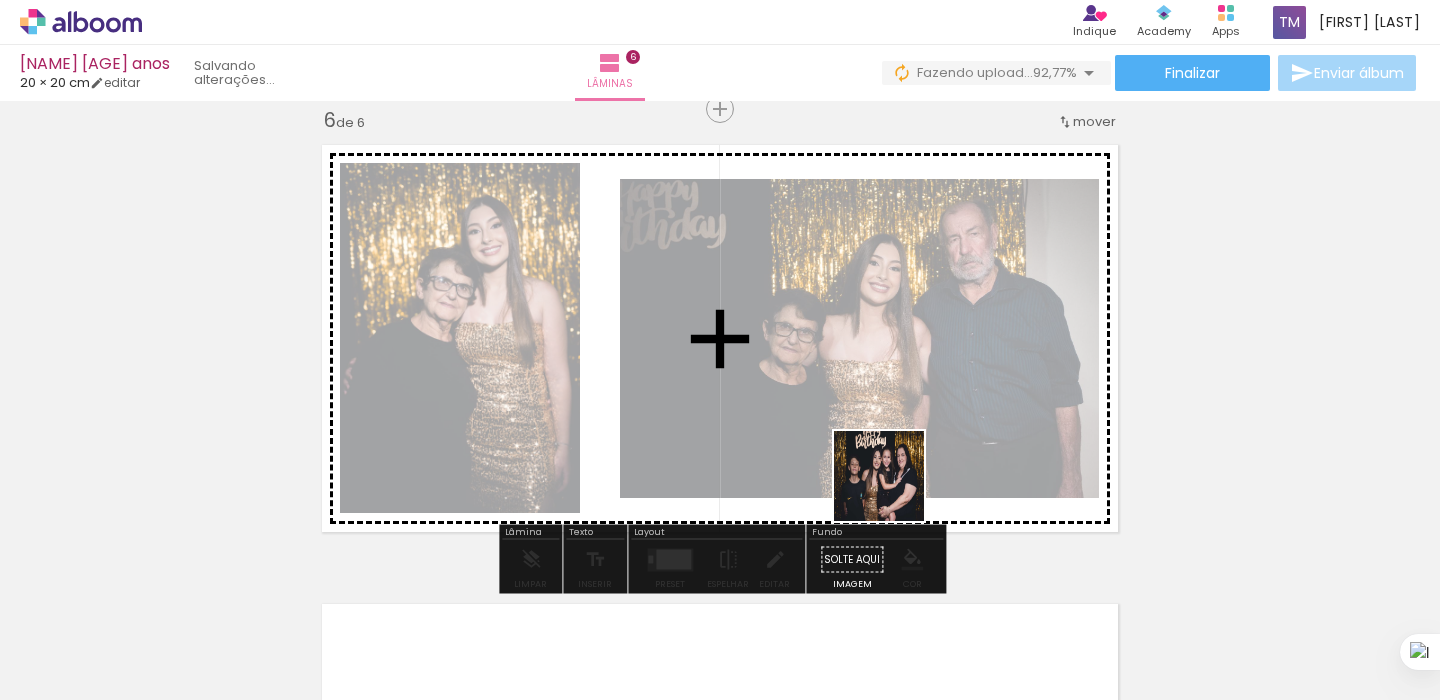 drag, startPoint x: 895, startPoint y: 649, endPoint x: 894, endPoint y: 491, distance: 158.00316 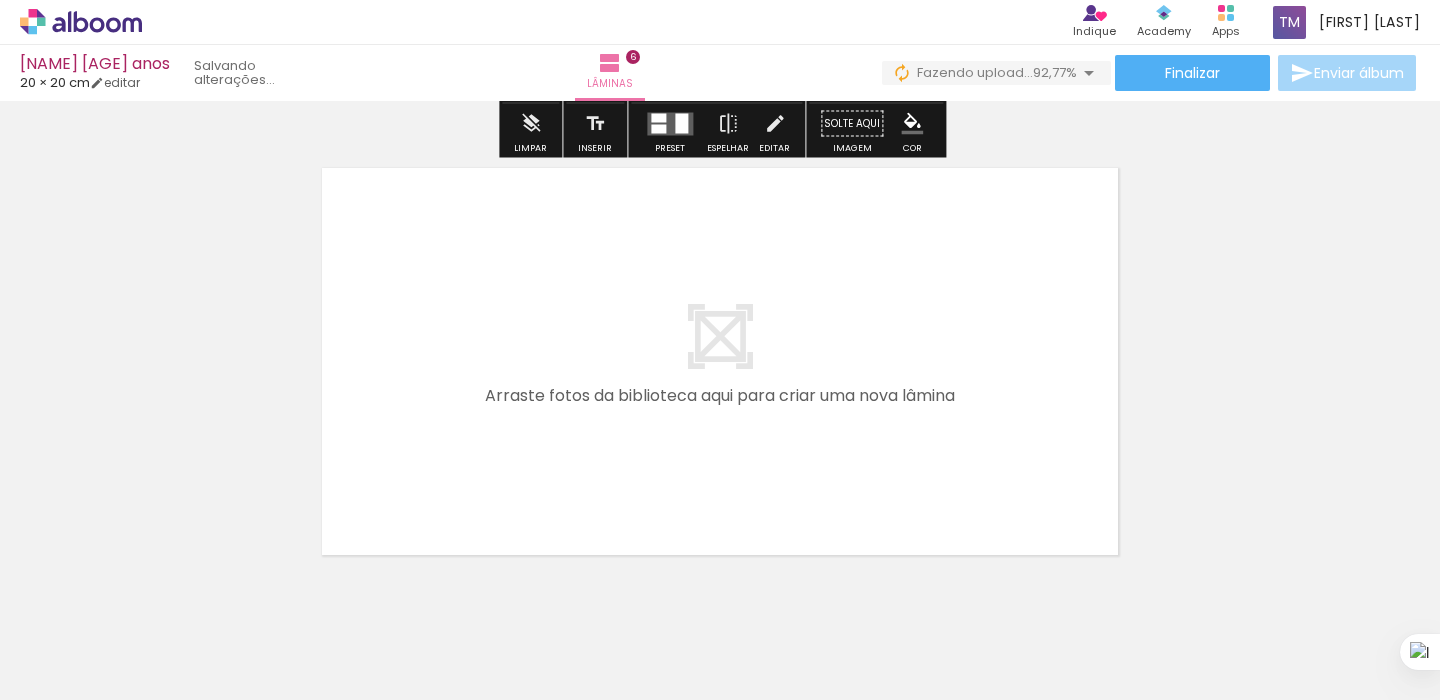 scroll, scrollTop: 2763, scrollLeft: 0, axis: vertical 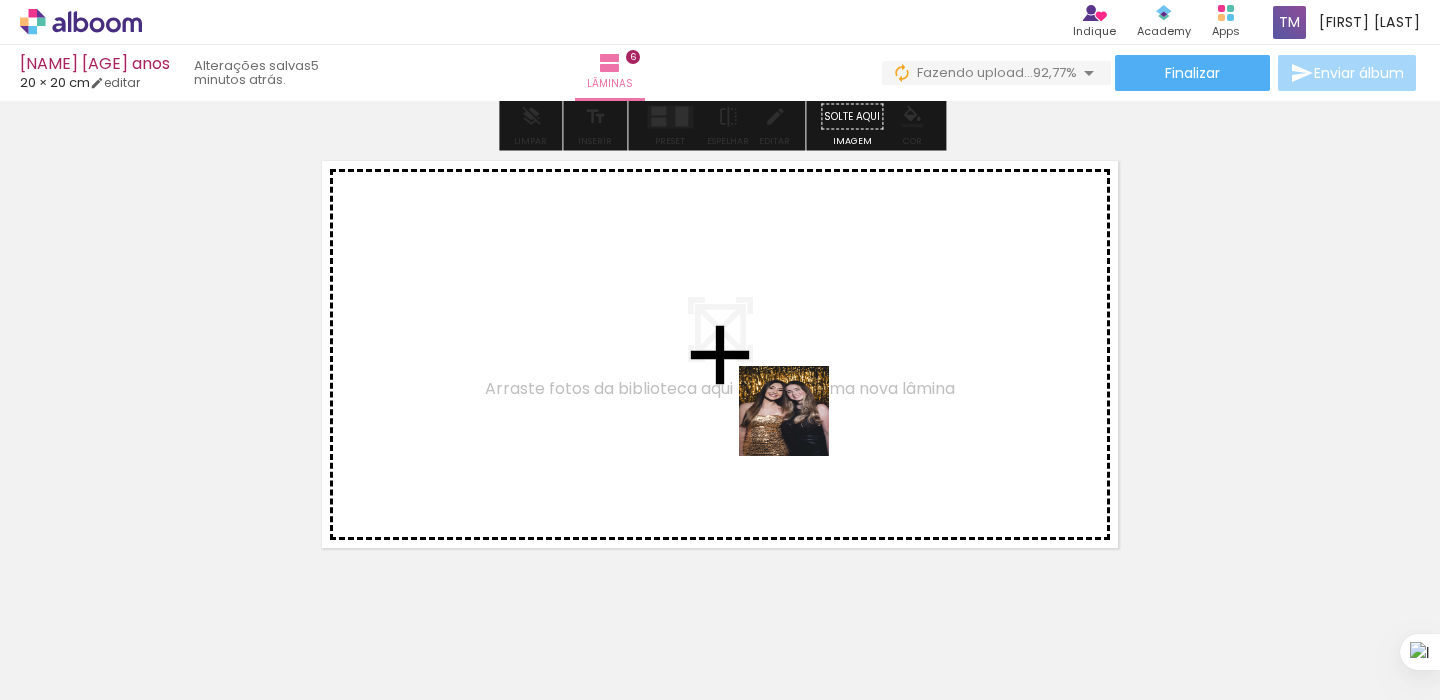 drag, startPoint x: 995, startPoint y: 657, endPoint x: 796, endPoint y: 424, distance: 306.41476 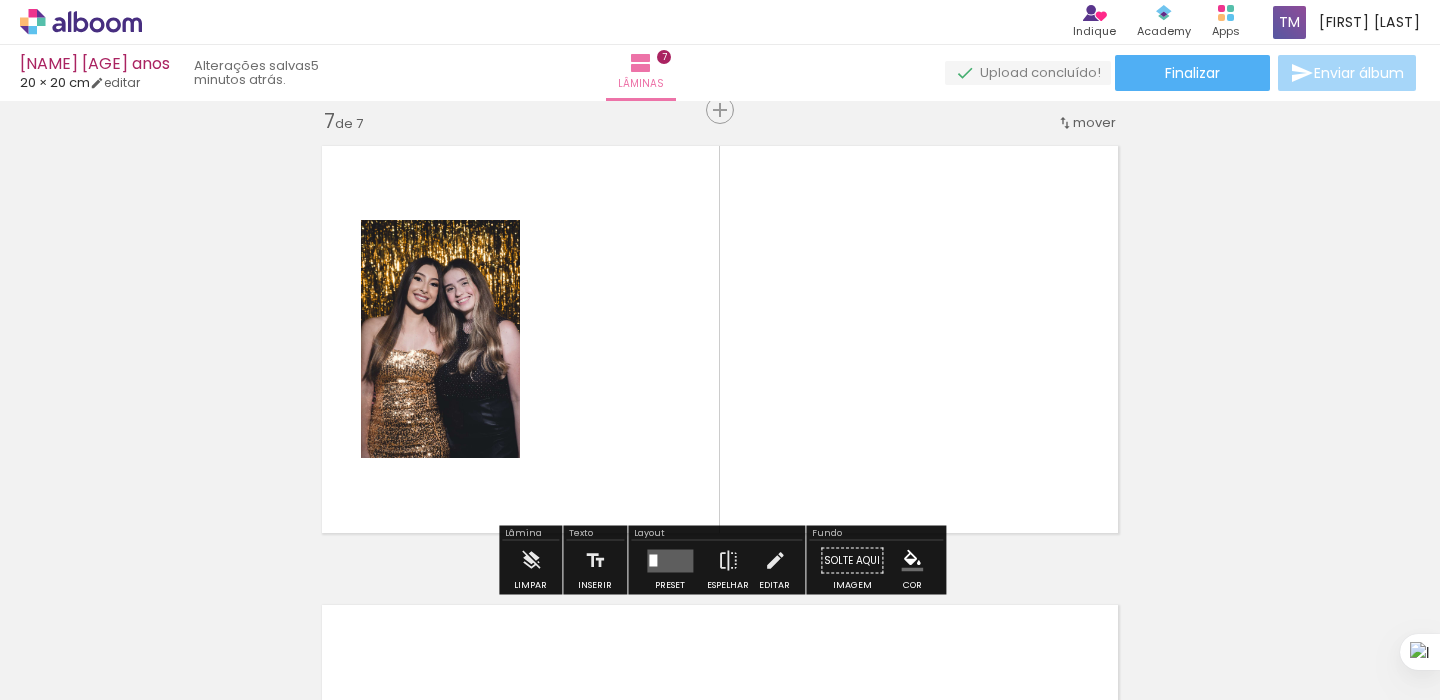 scroll, scrollTop: 2779, scrollLeft: 0, axis: vertical 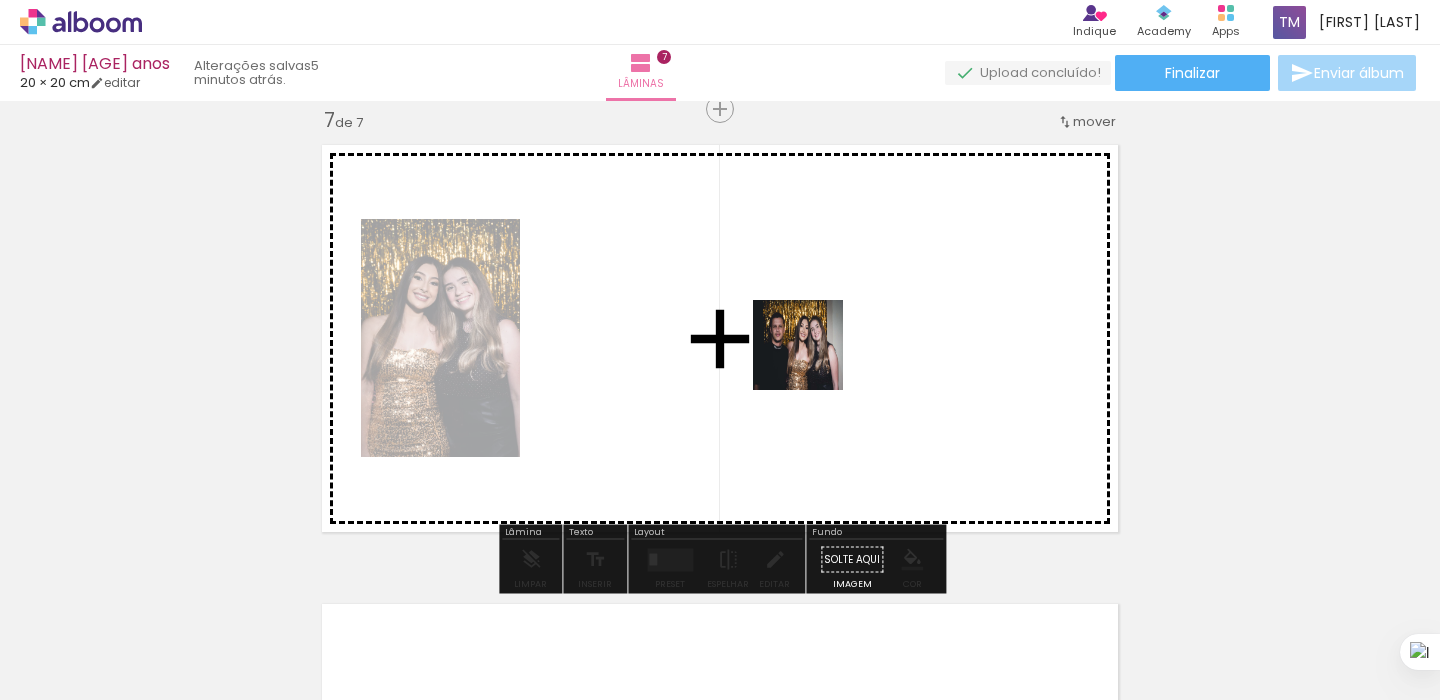 click at bounding box center (720, 350) 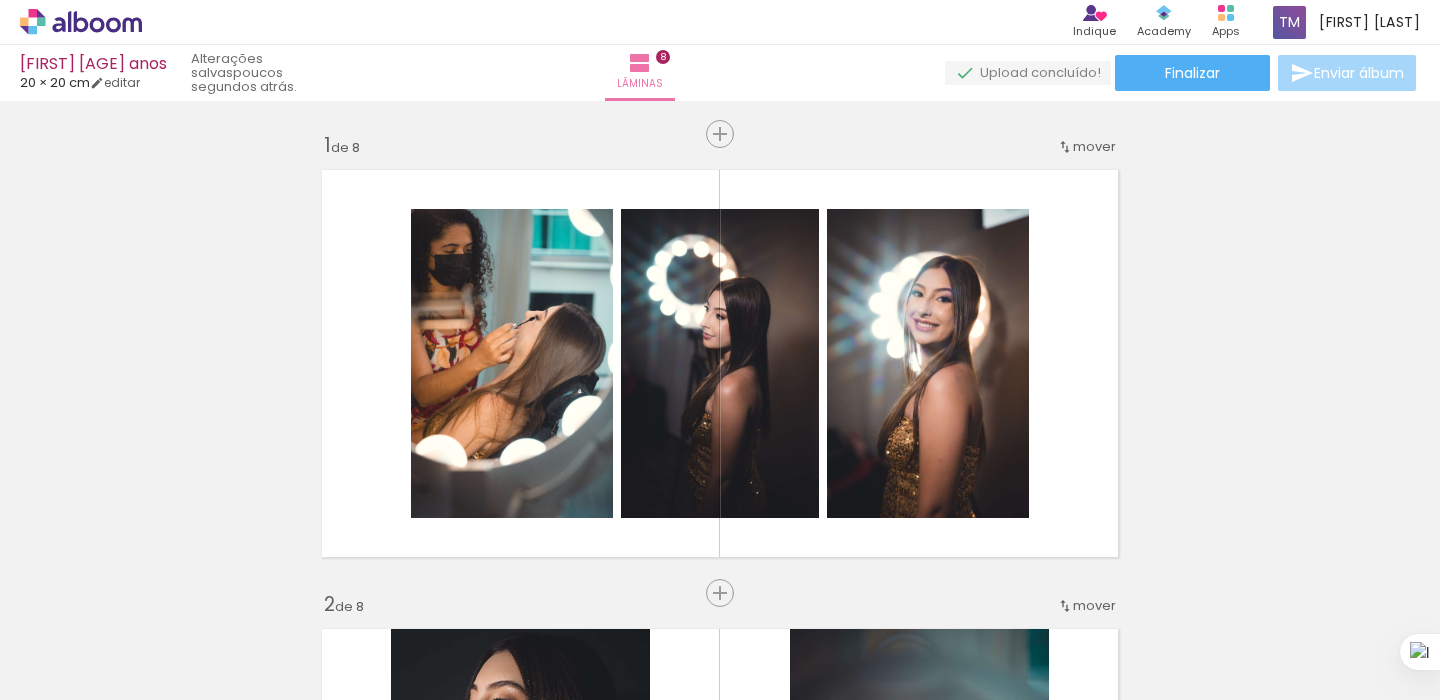 scroll, scrollTop: 0, scrollLeft: 0, axis: both 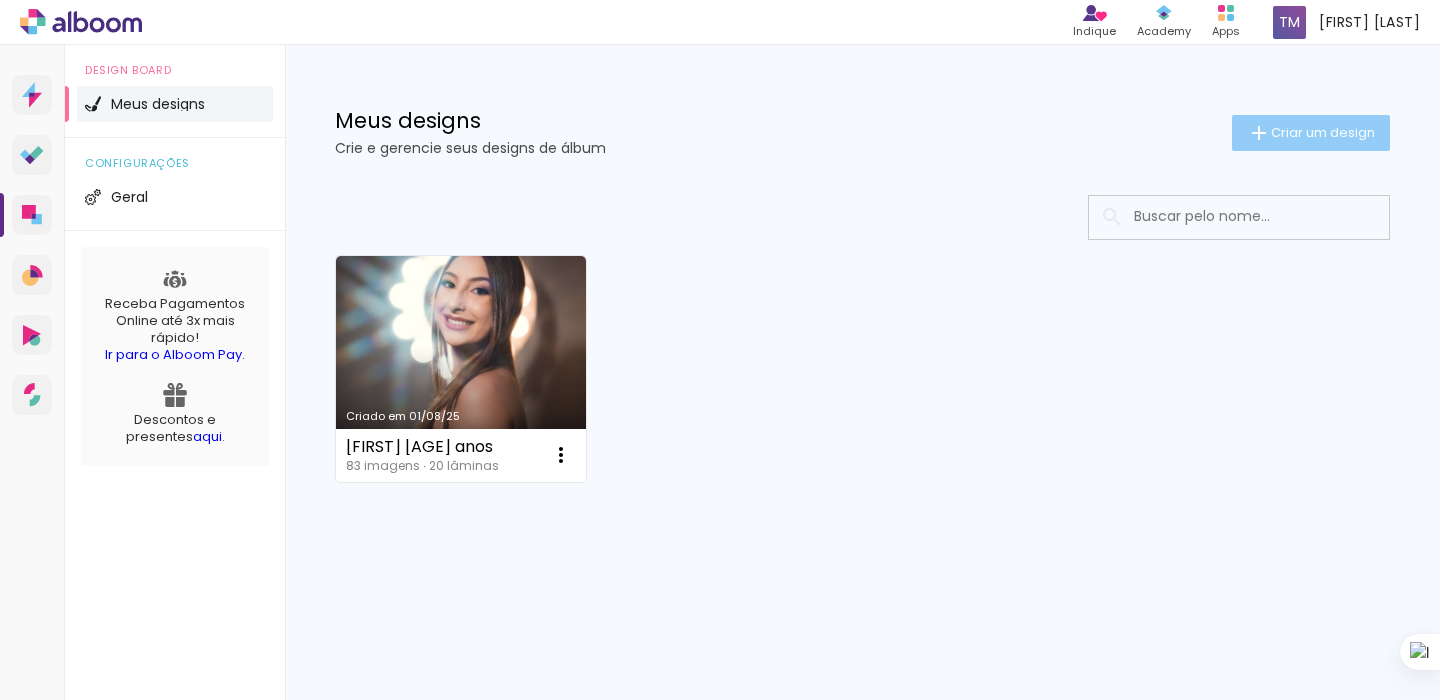 click on "Criar um design" 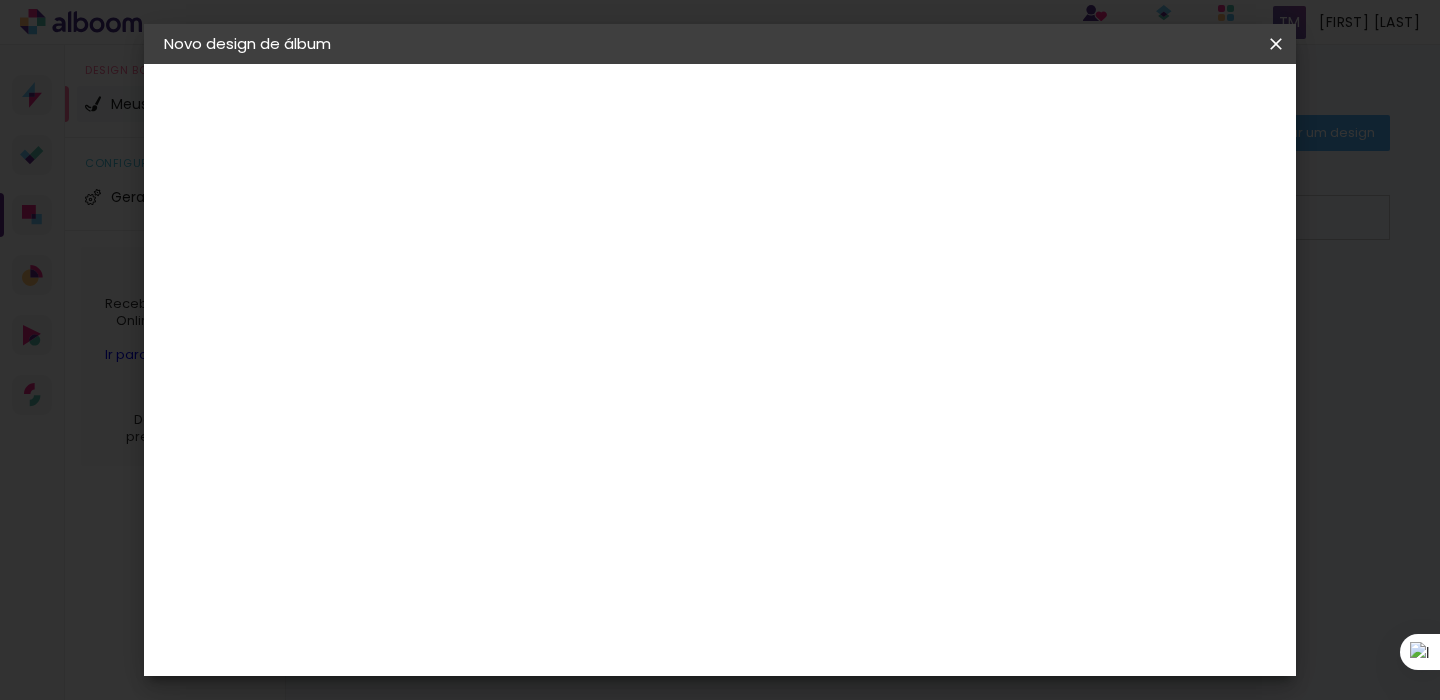 click at bounding box center [491, 268] 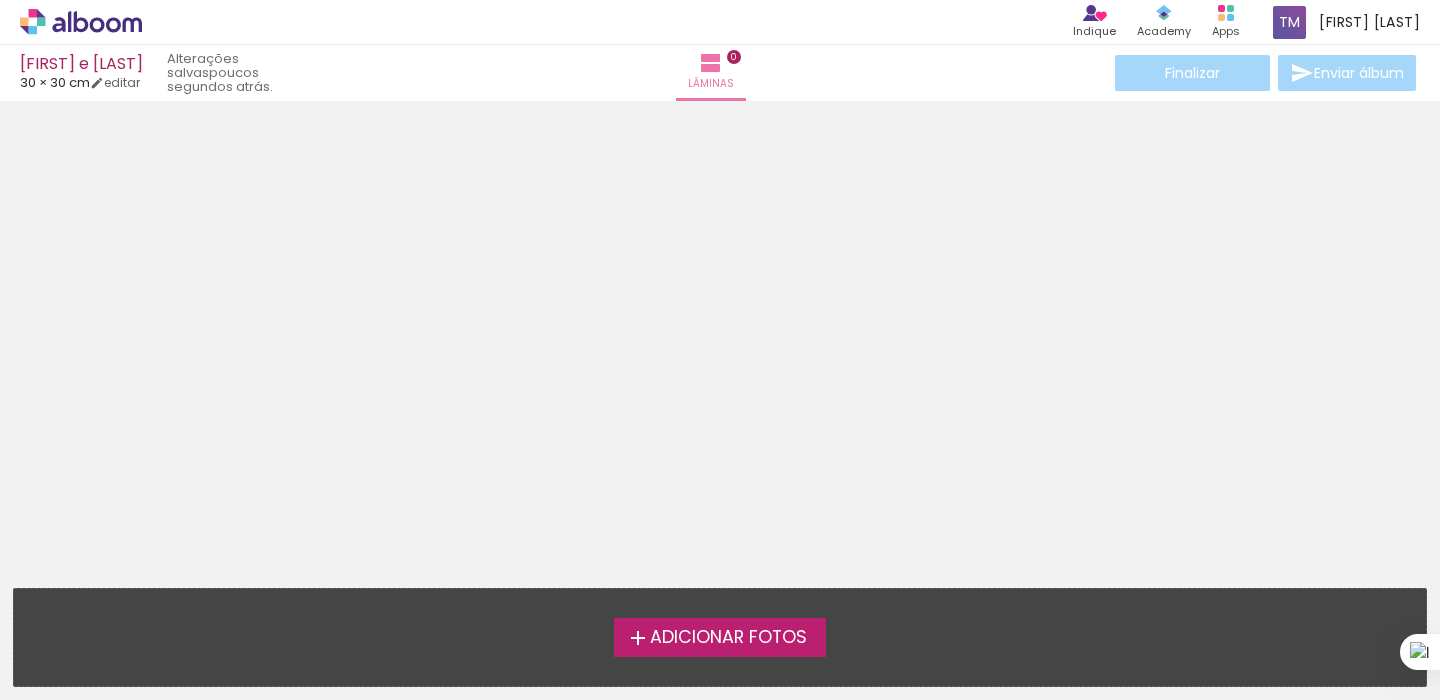 click on "Adicionar Fotos" at bounding box center (728, 638) 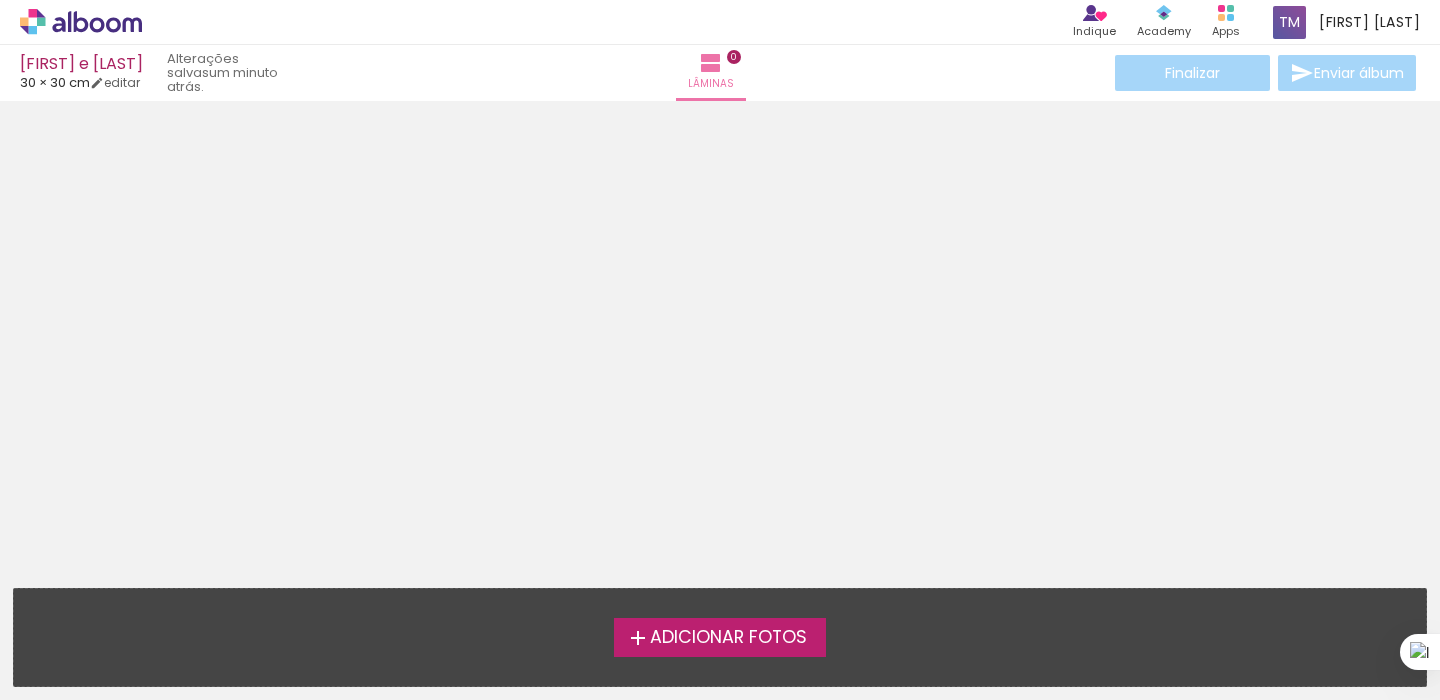 click 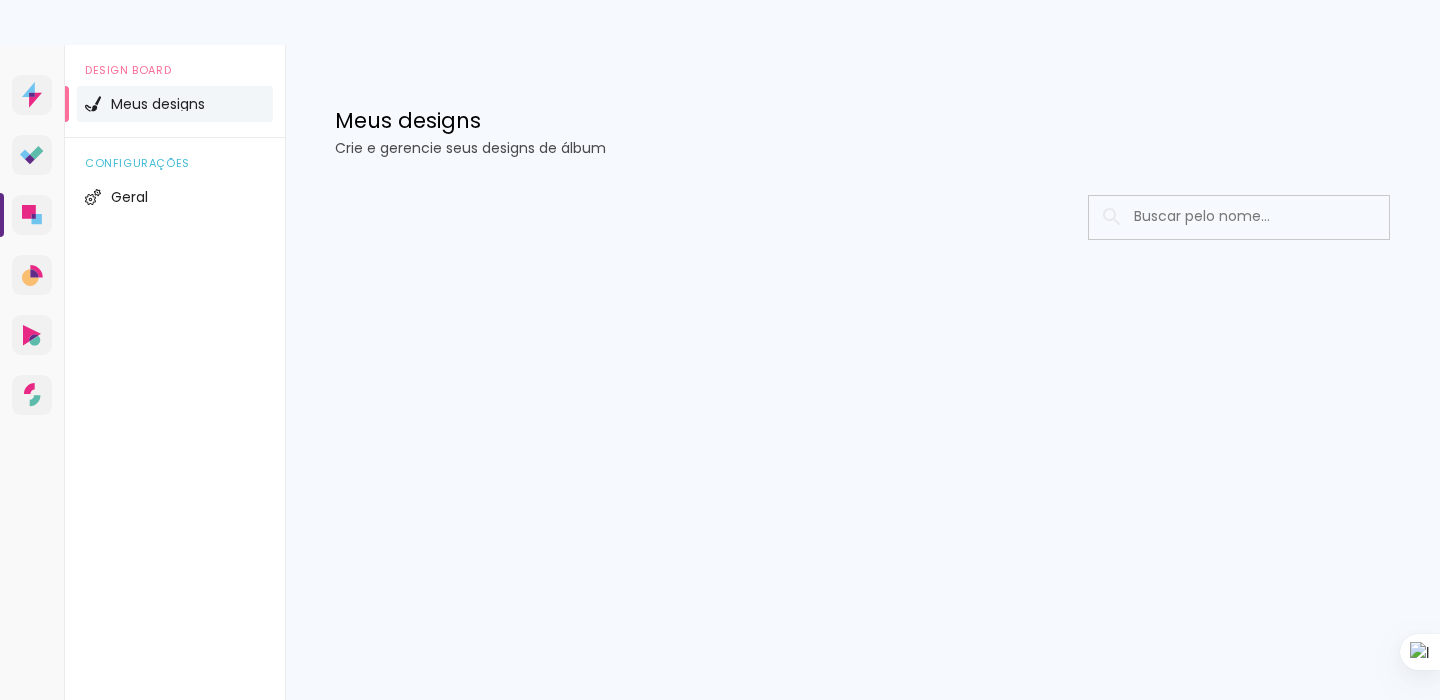 scroll, scrollTop: 0, scrollLeft: 0, axis: both 